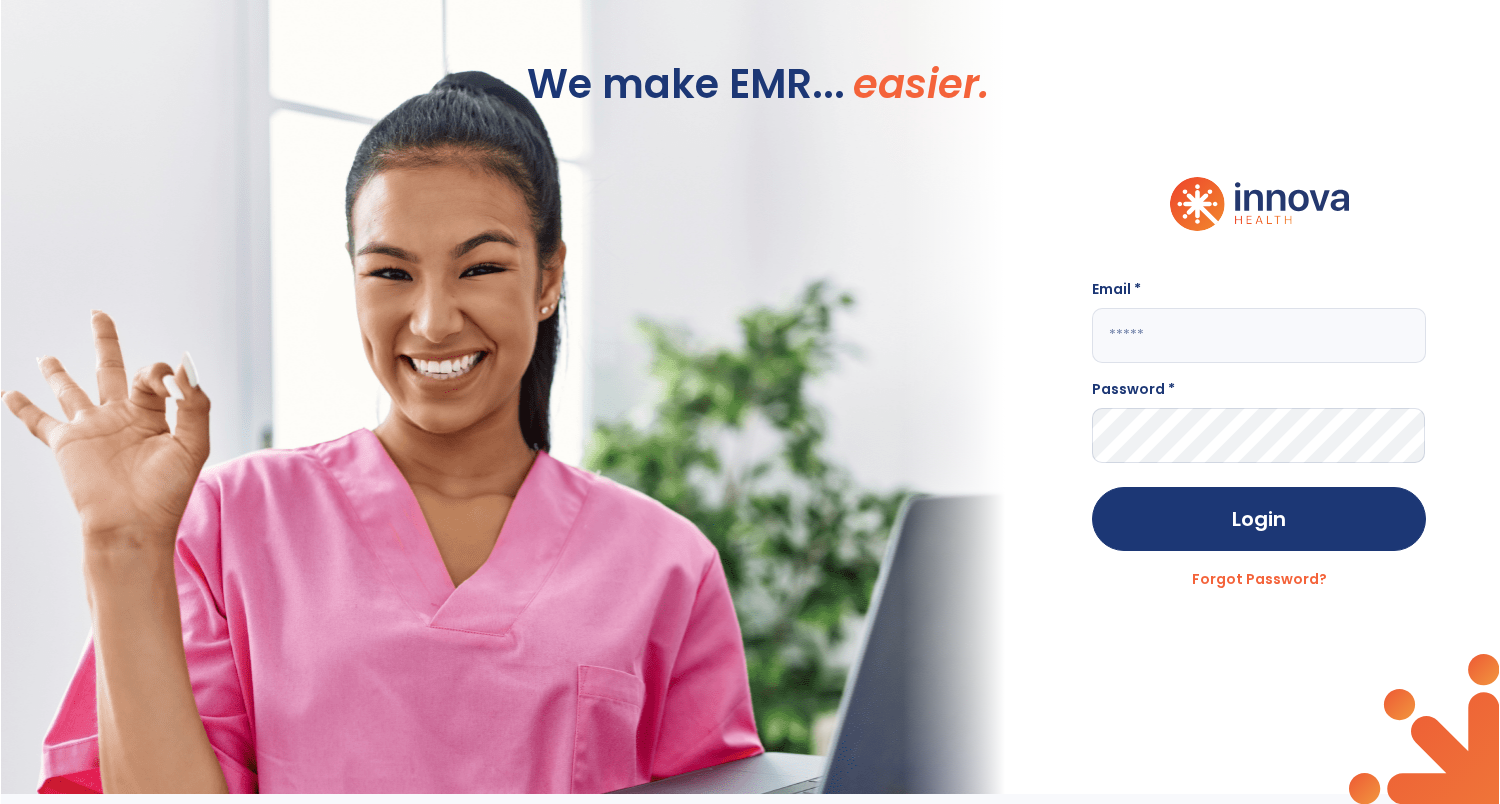 scroll, scrollTop: 0, scrollLeft: 0, axis: both 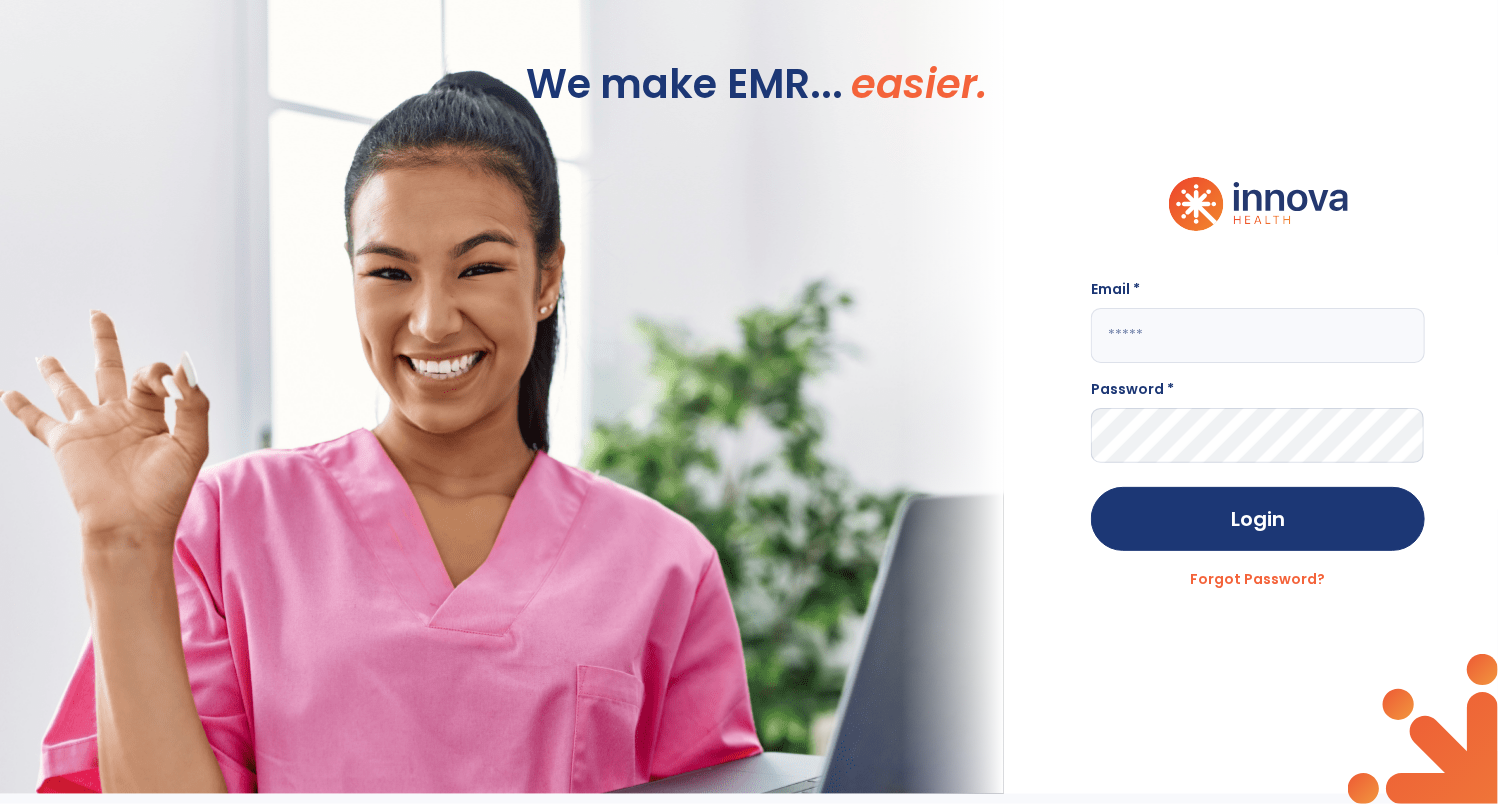 click 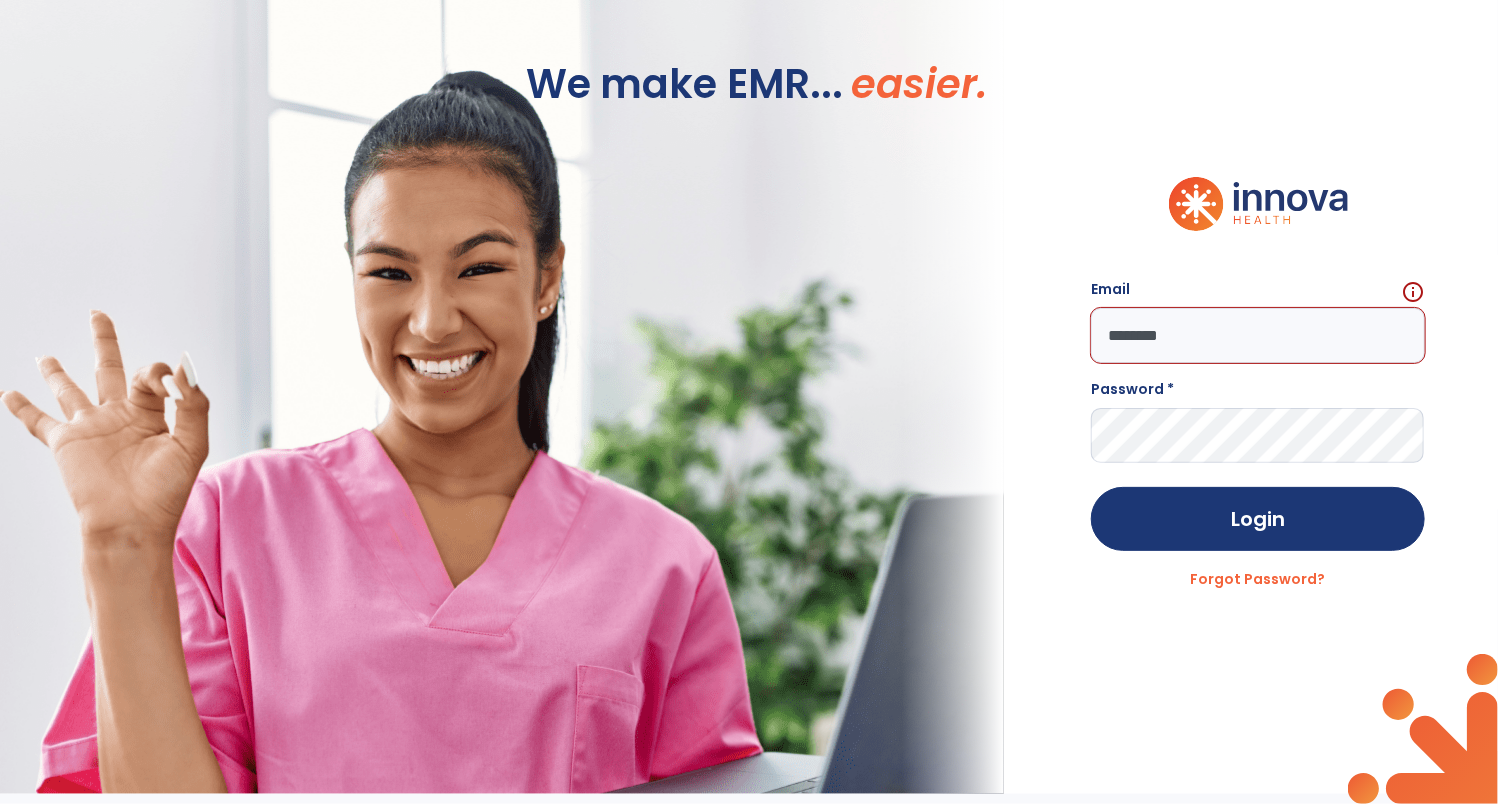 click on "Login" 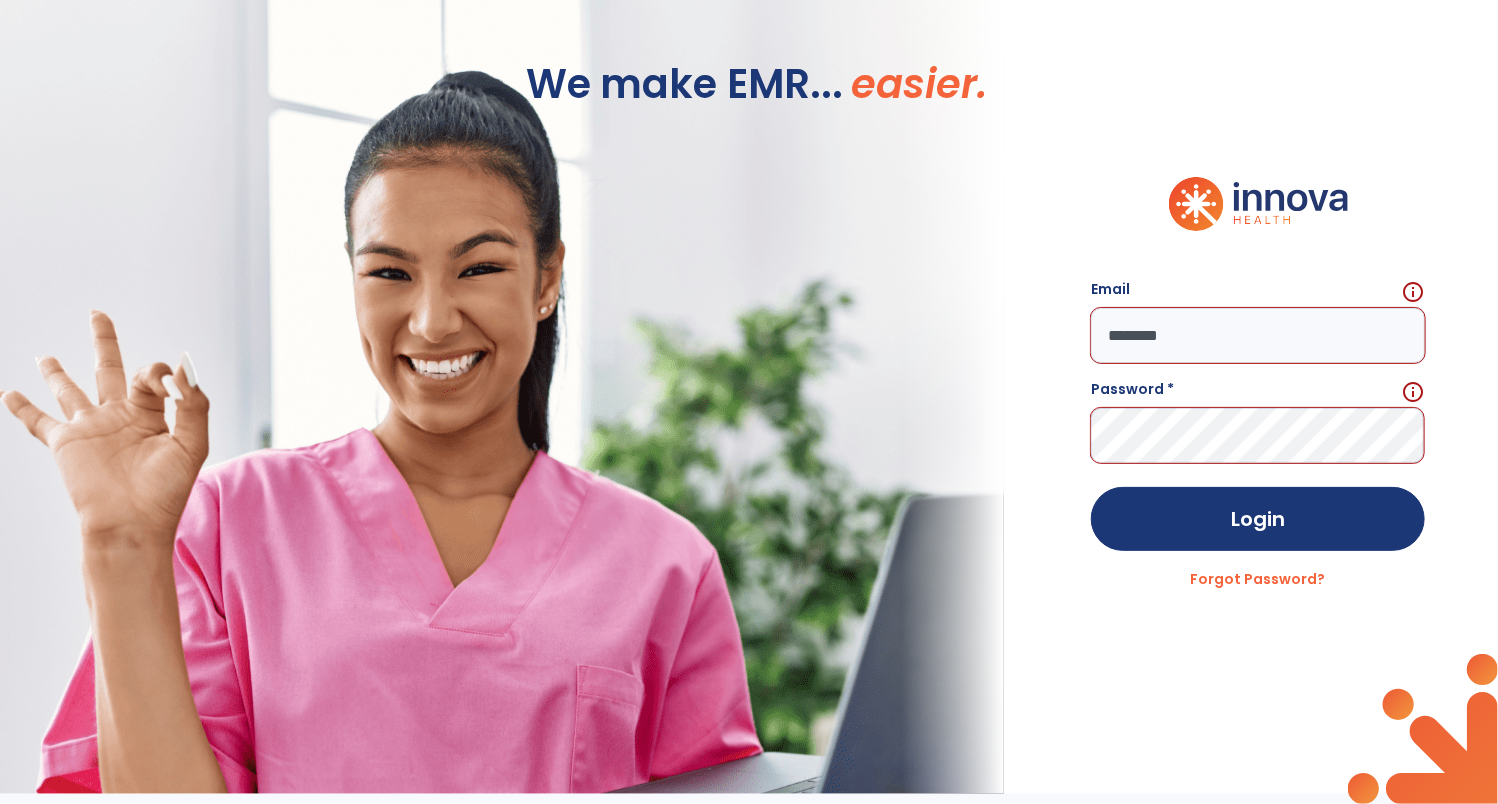 click on "Login" 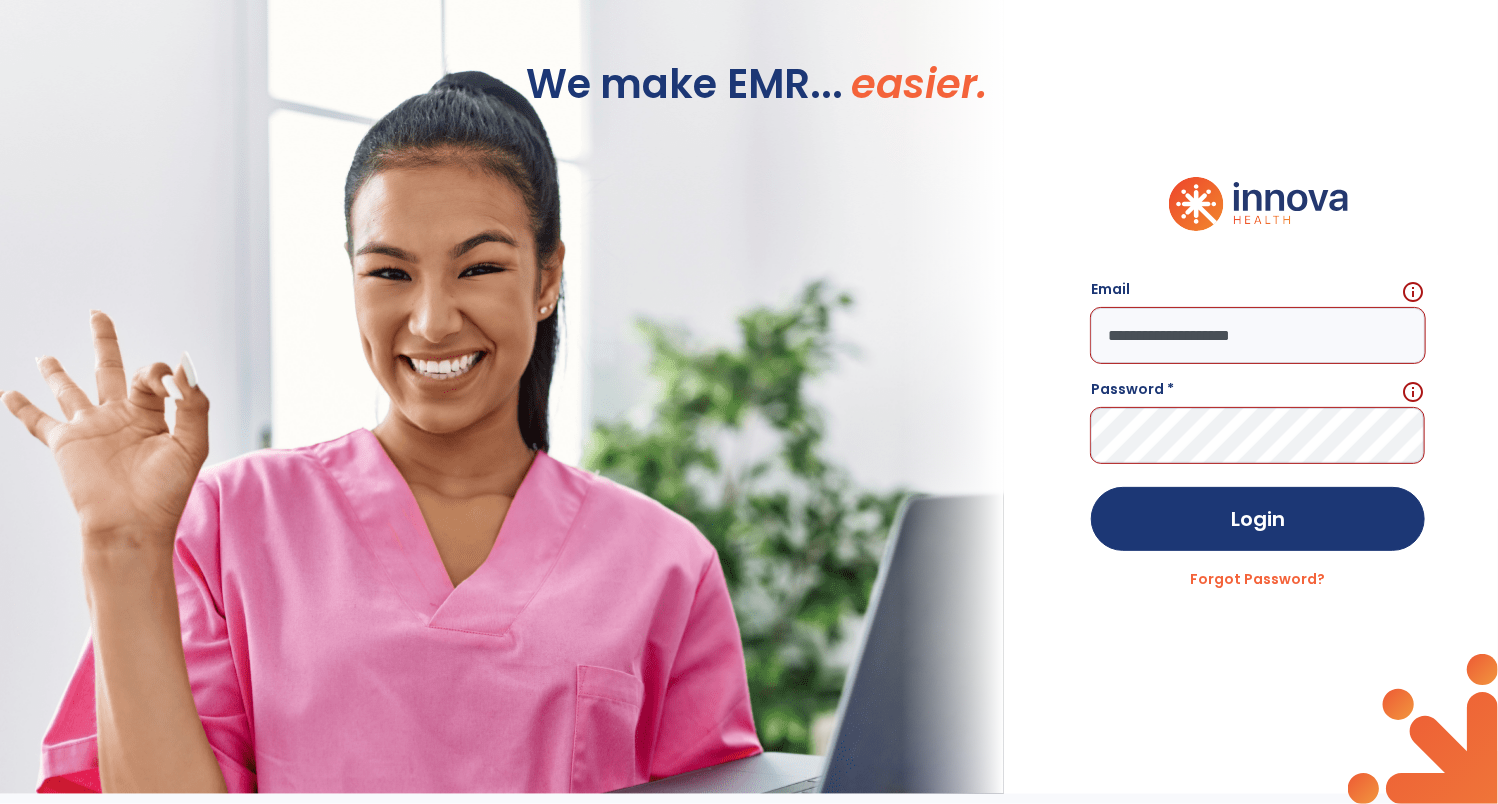 click on "**********" 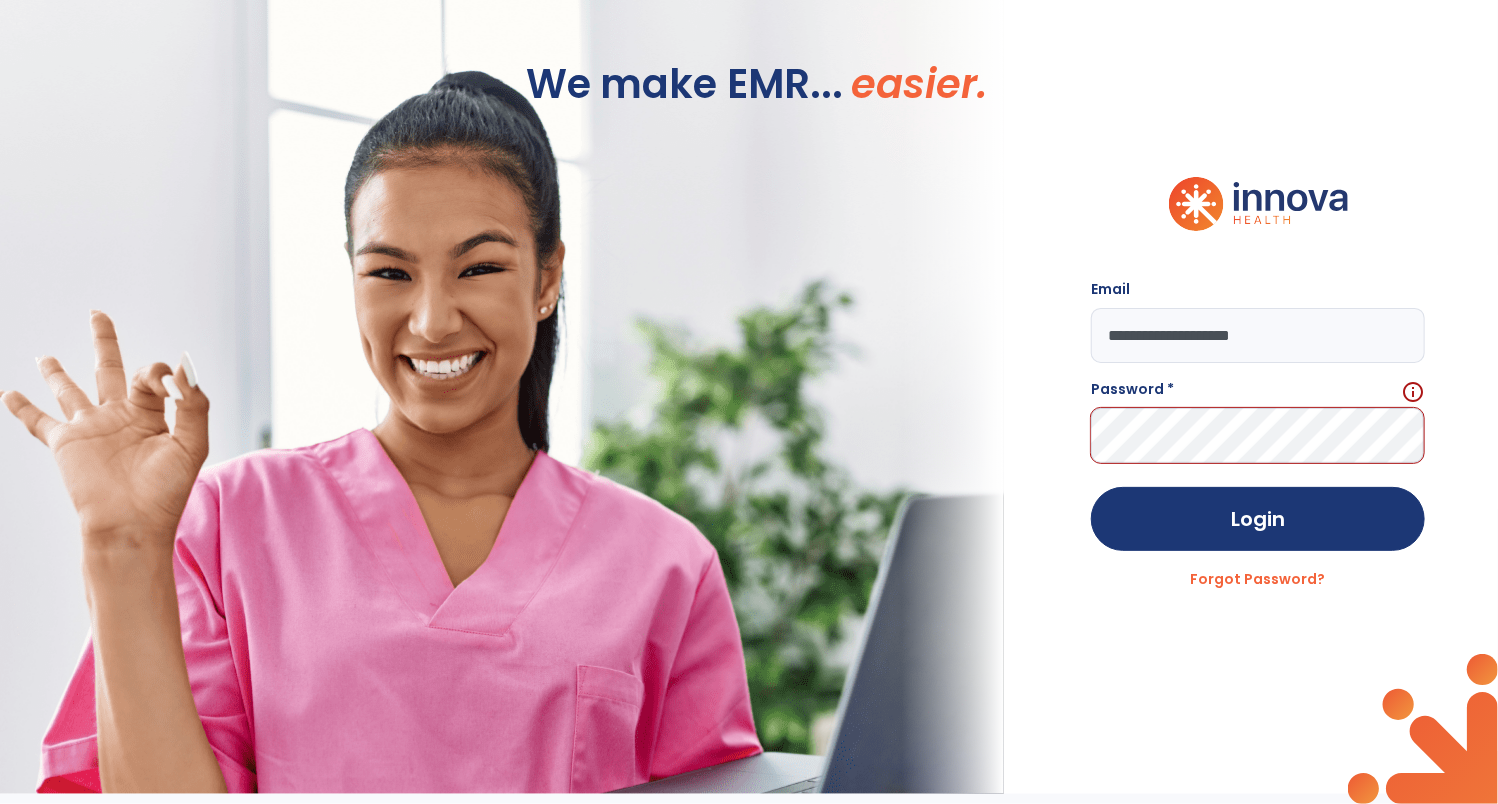 type on "**********" 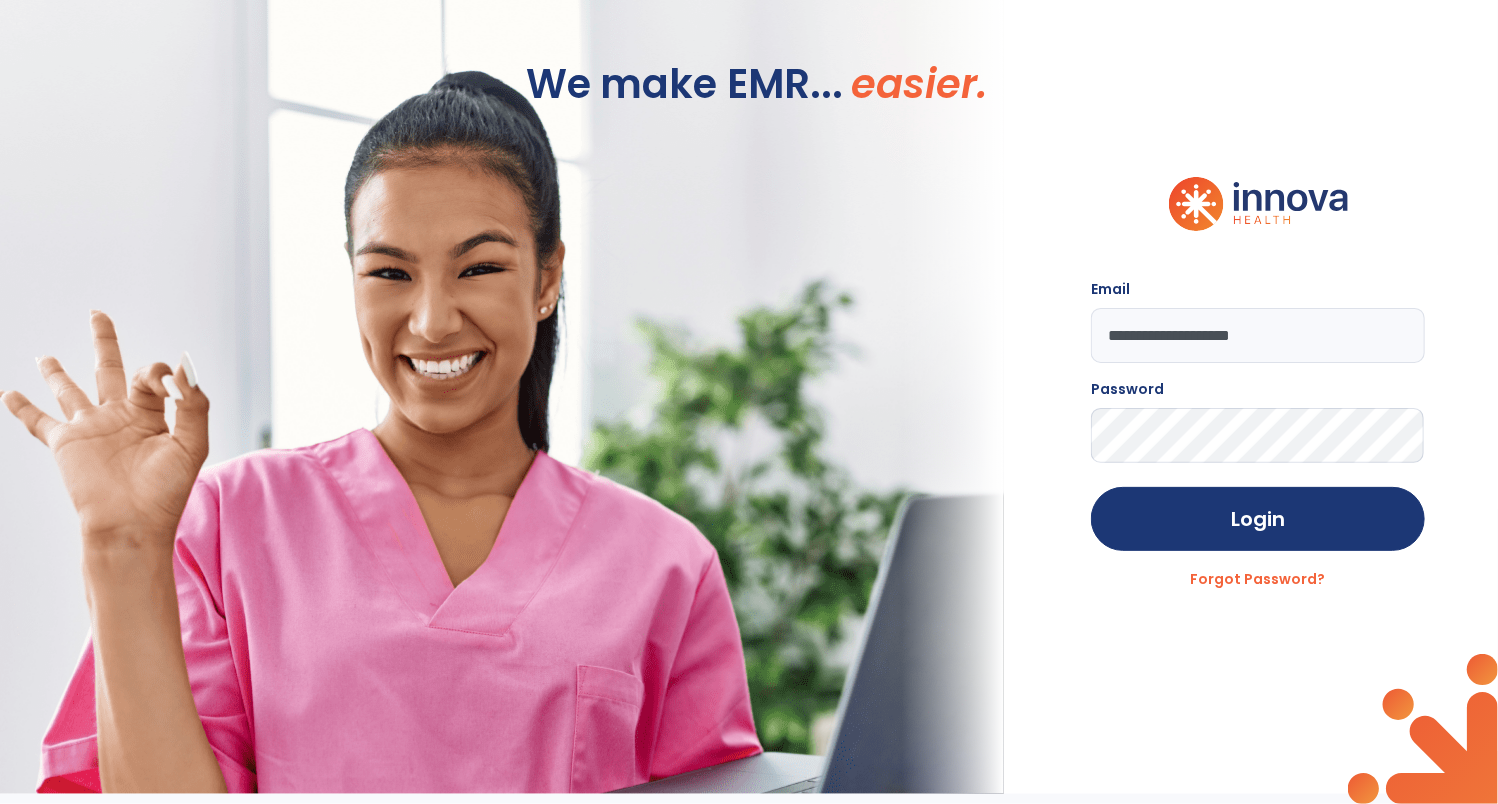 click on "Login" 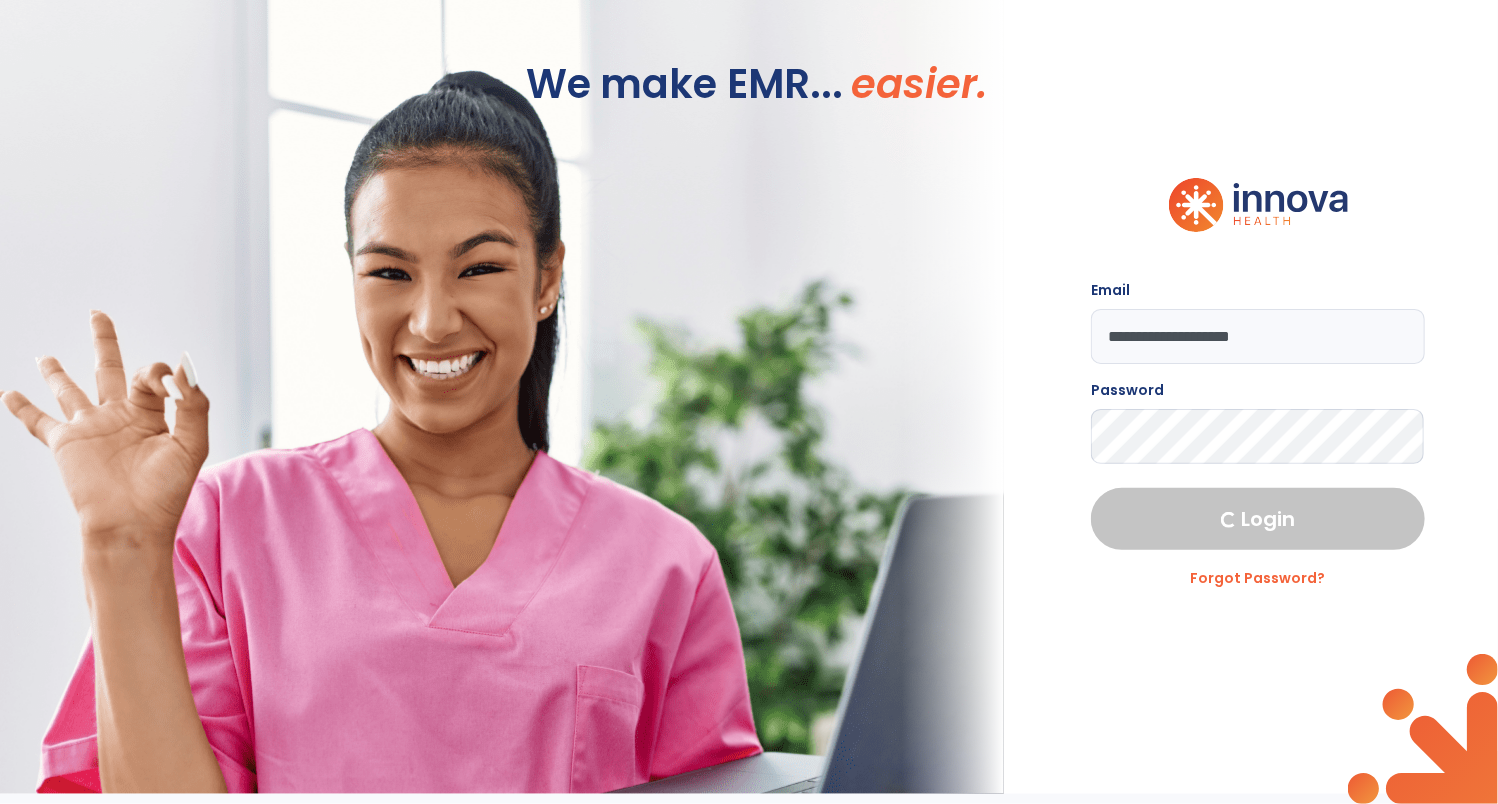 select on "****" 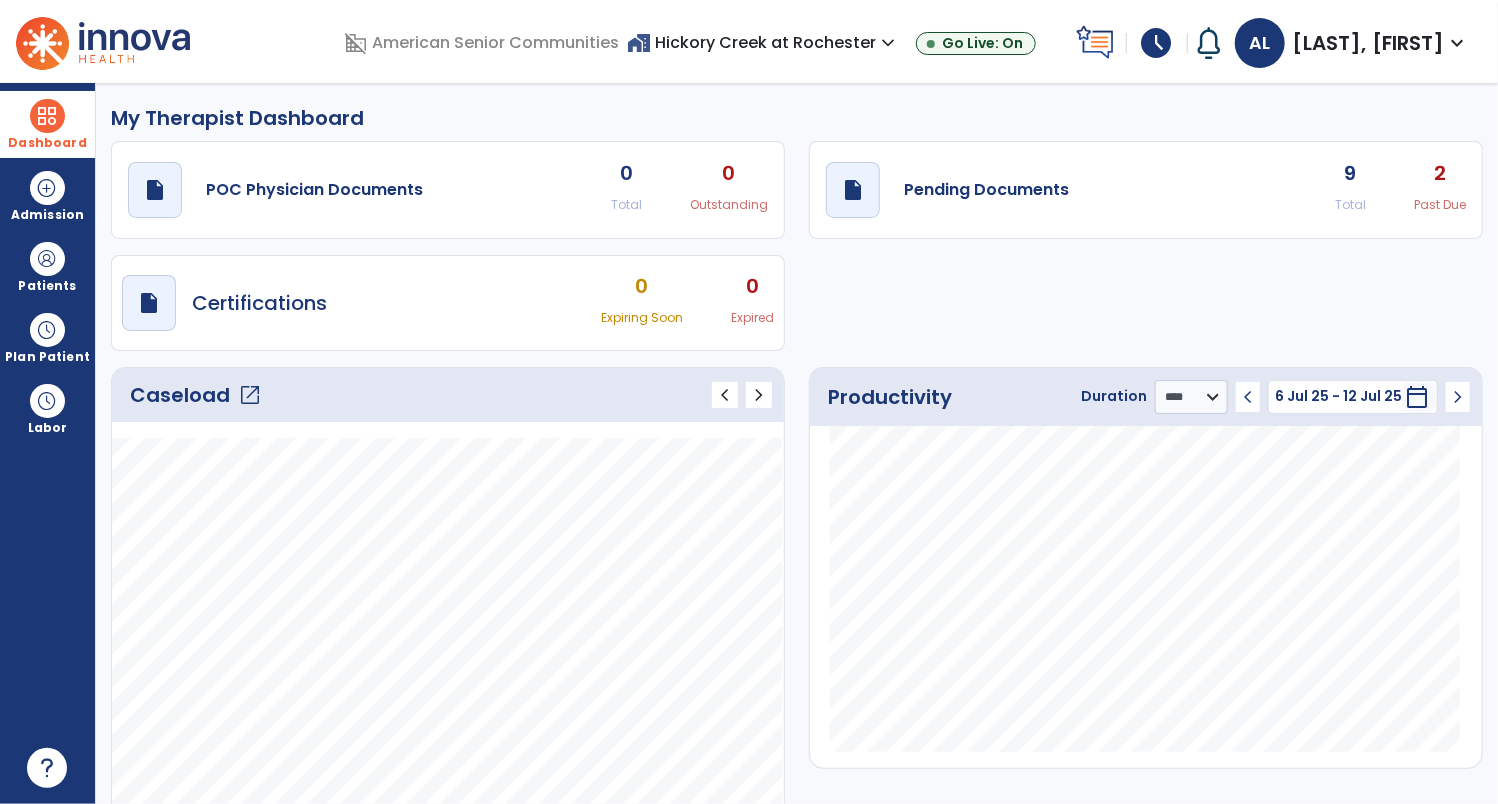 click at bounding box center [47, 116] 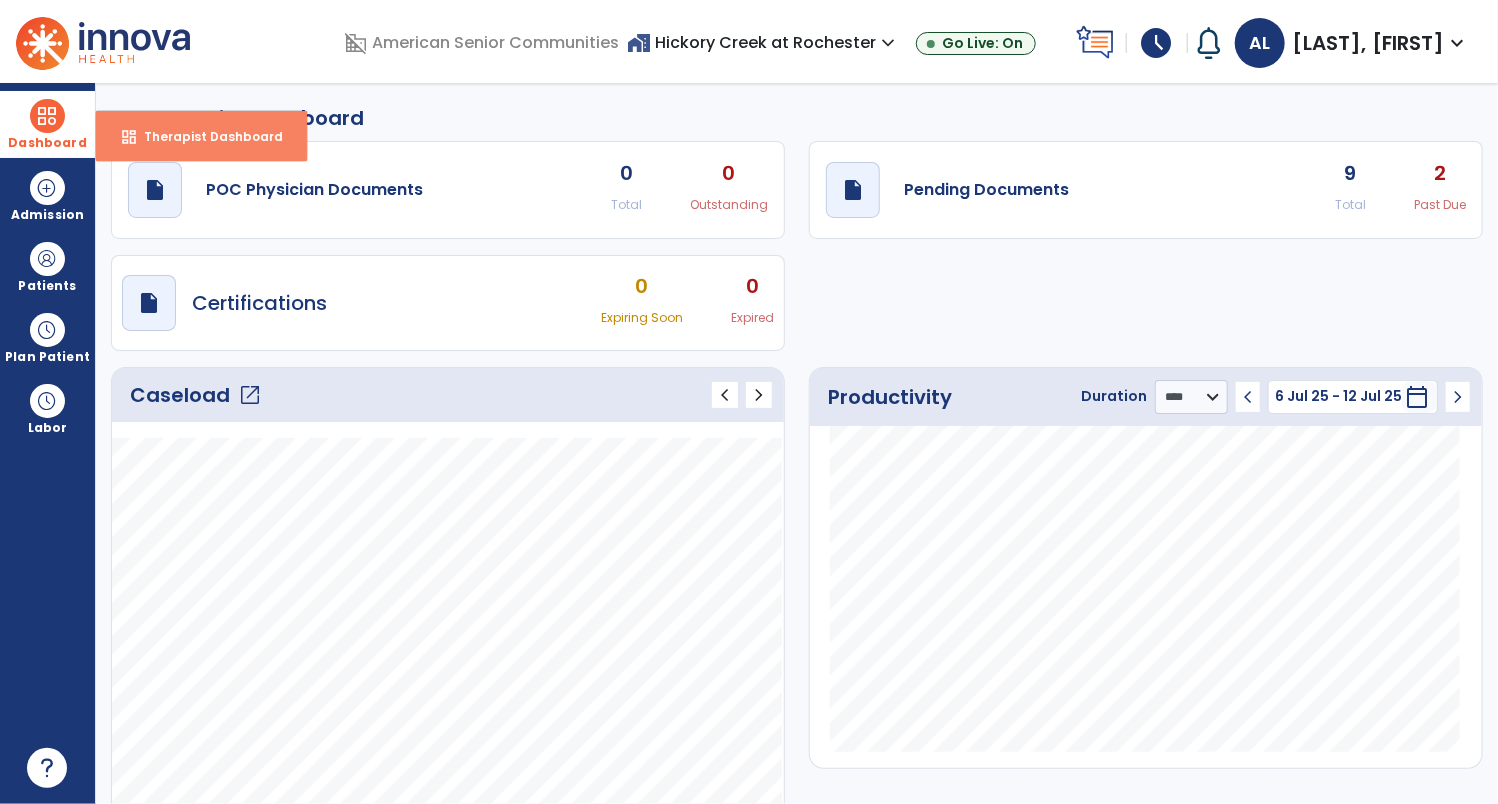 click on "Therapist Dashboard" at bounding box center (205, 136) 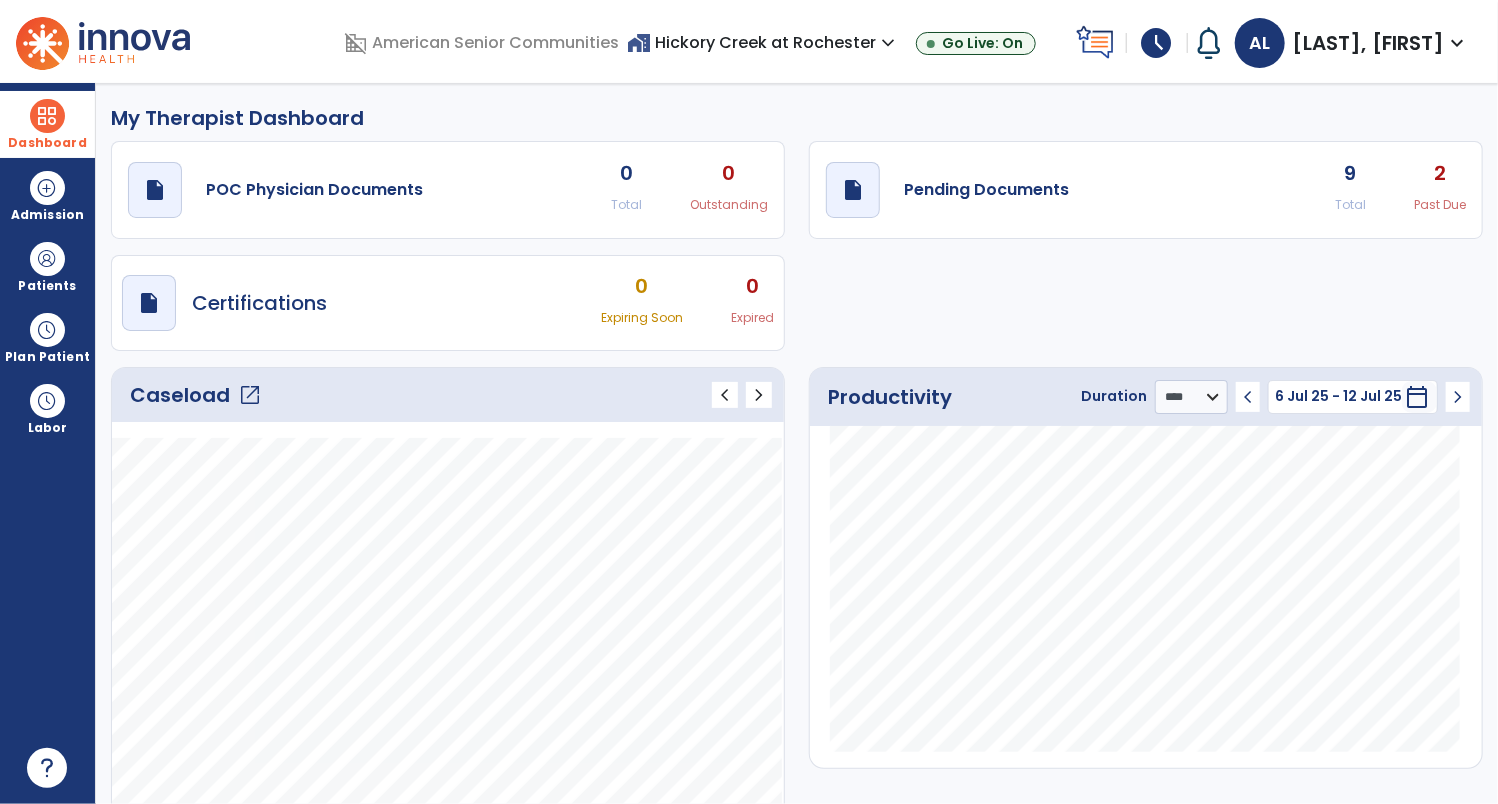 click on "draft   open_in_new  POC Physician Documents 0 Total 0 Outstanding" 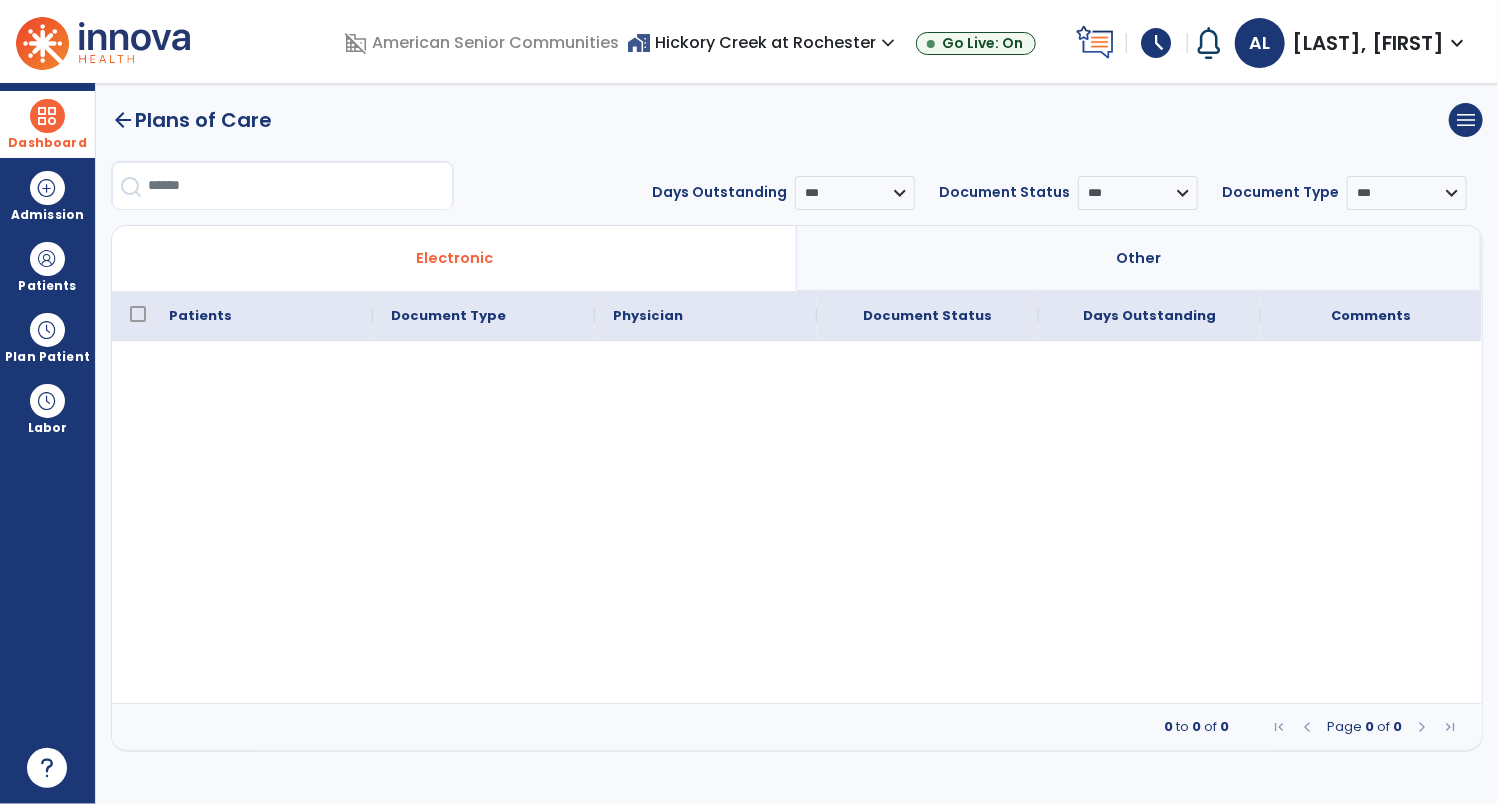 click at bounding box center [47, 116] 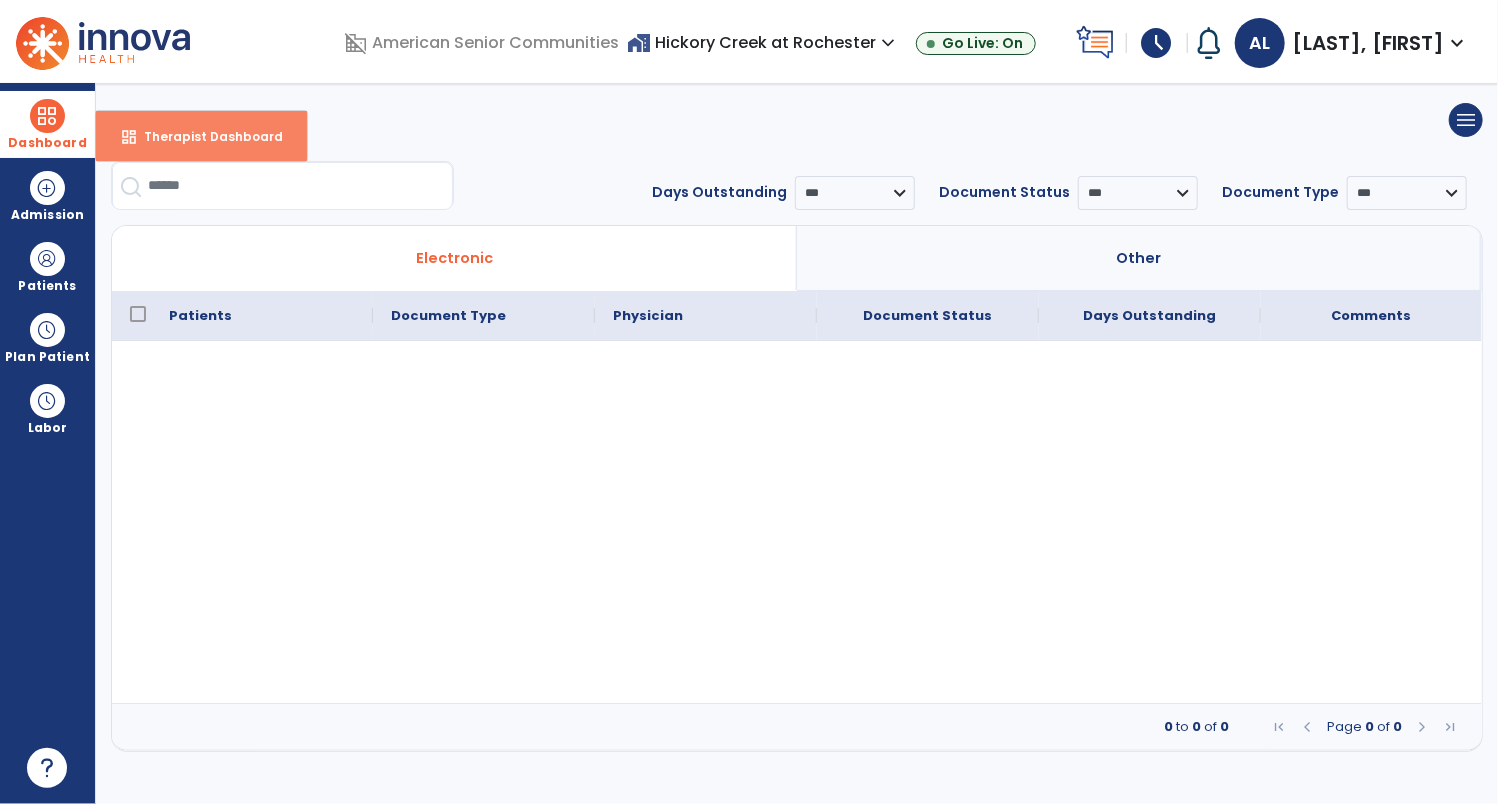 click on "Therapist Dashboard" at bounding box center (205, 136) 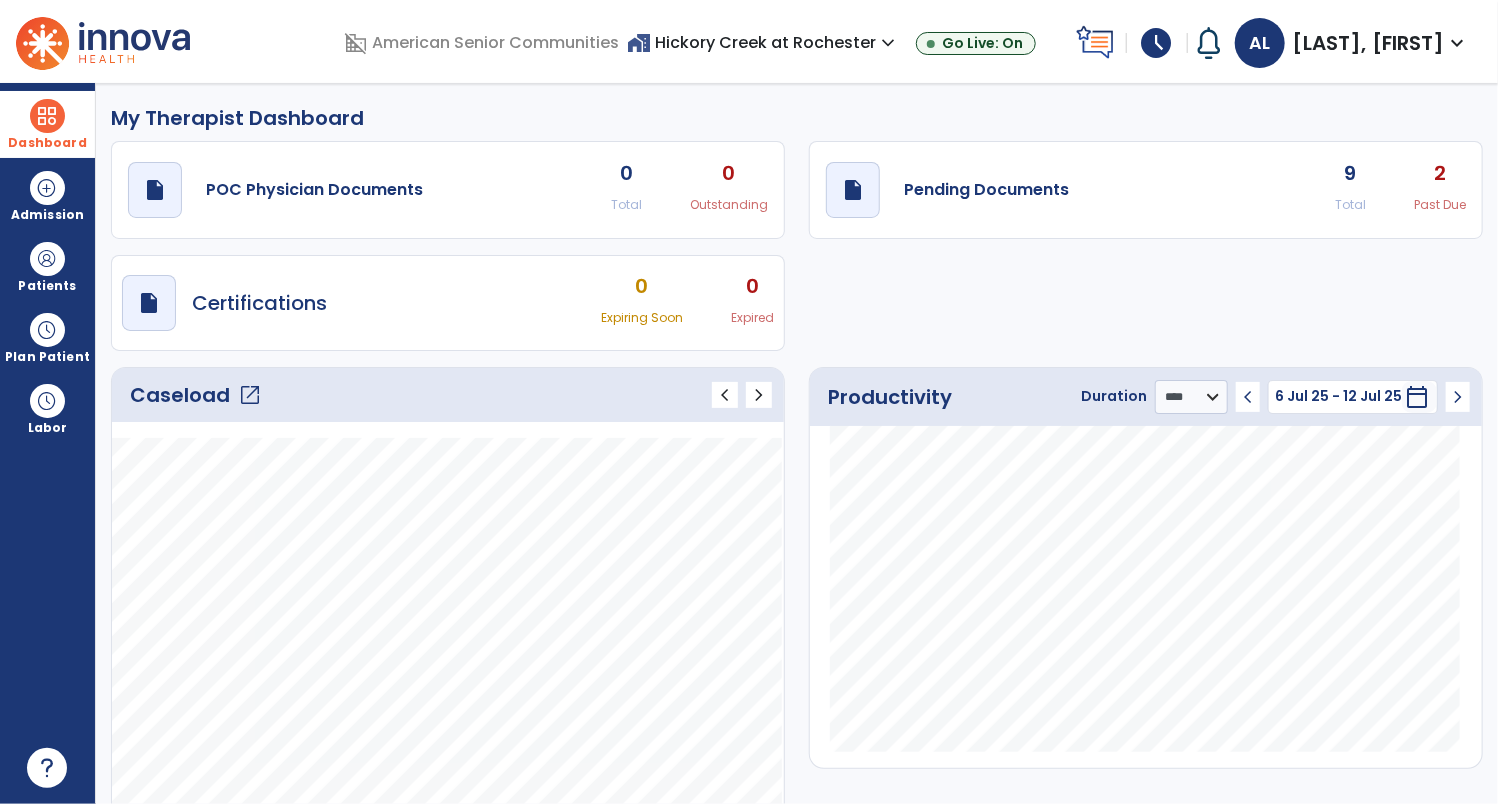 click on "open_in_new" 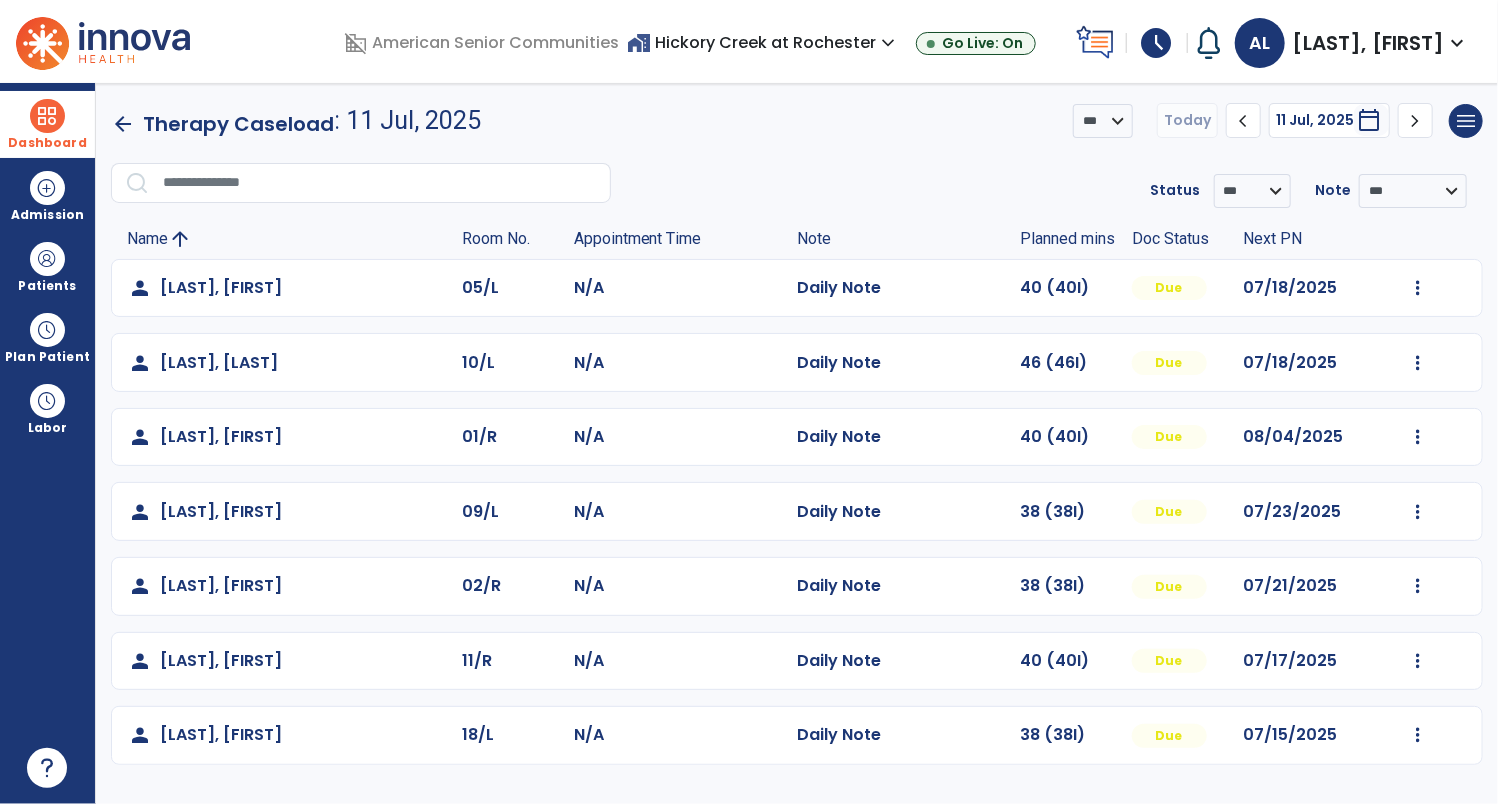 click on "person   [LAST], [LAST]  [DATE]/[DATE] N/A  Daily Note   46 (46I)  Due [DATE]  Mark Visit As Complete   Reset Note   Open Document   G + C Mins" 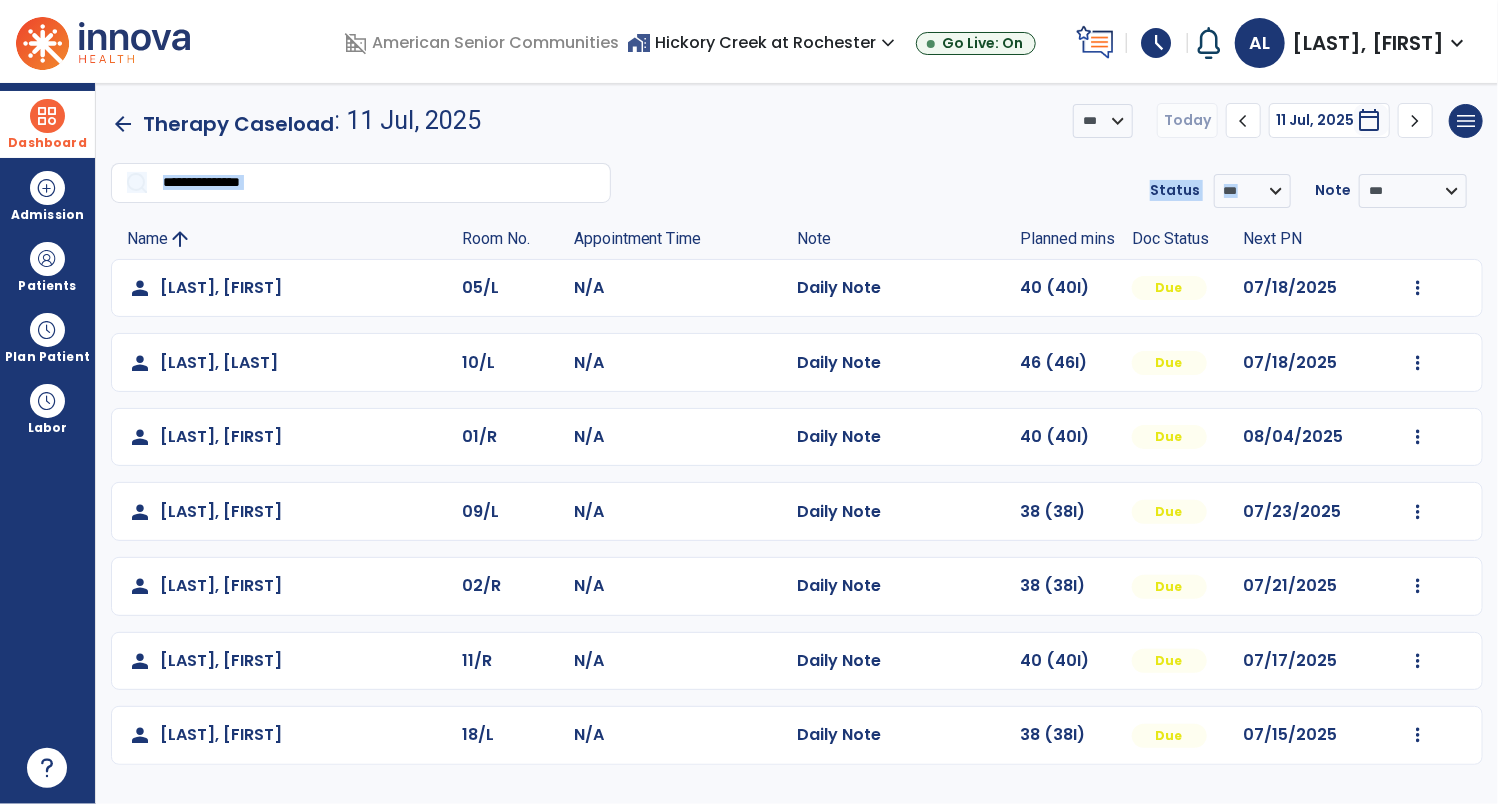 drag, startPoint x: 1496, startPoint y: 127, endPoint x: 1491, endPoint y: 143, distance: 16.763054 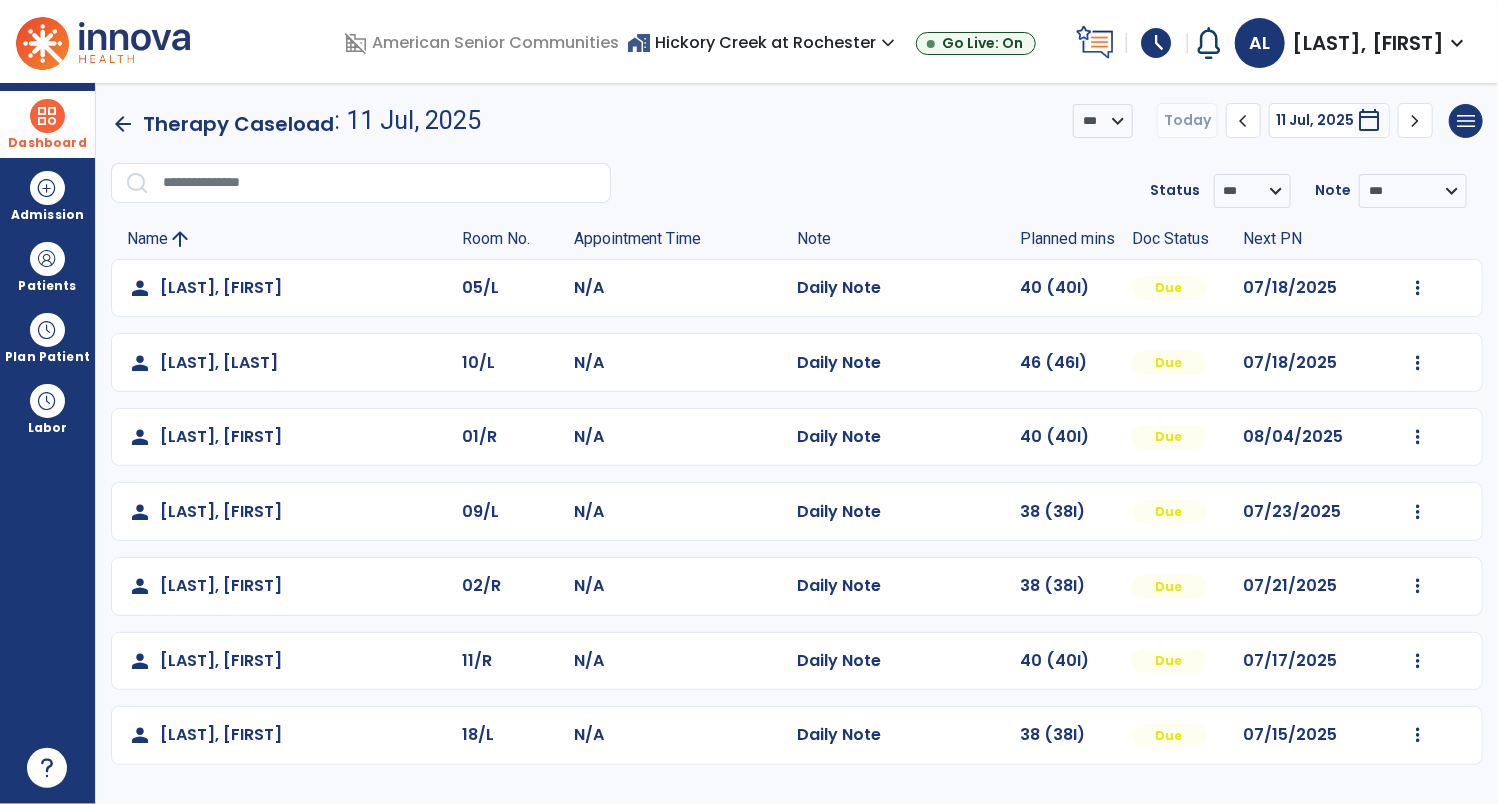drag, startPoint x: 1491, startPoint y: 143, endPoint x: 1500, endPoint y: 188, distance: 45.891174 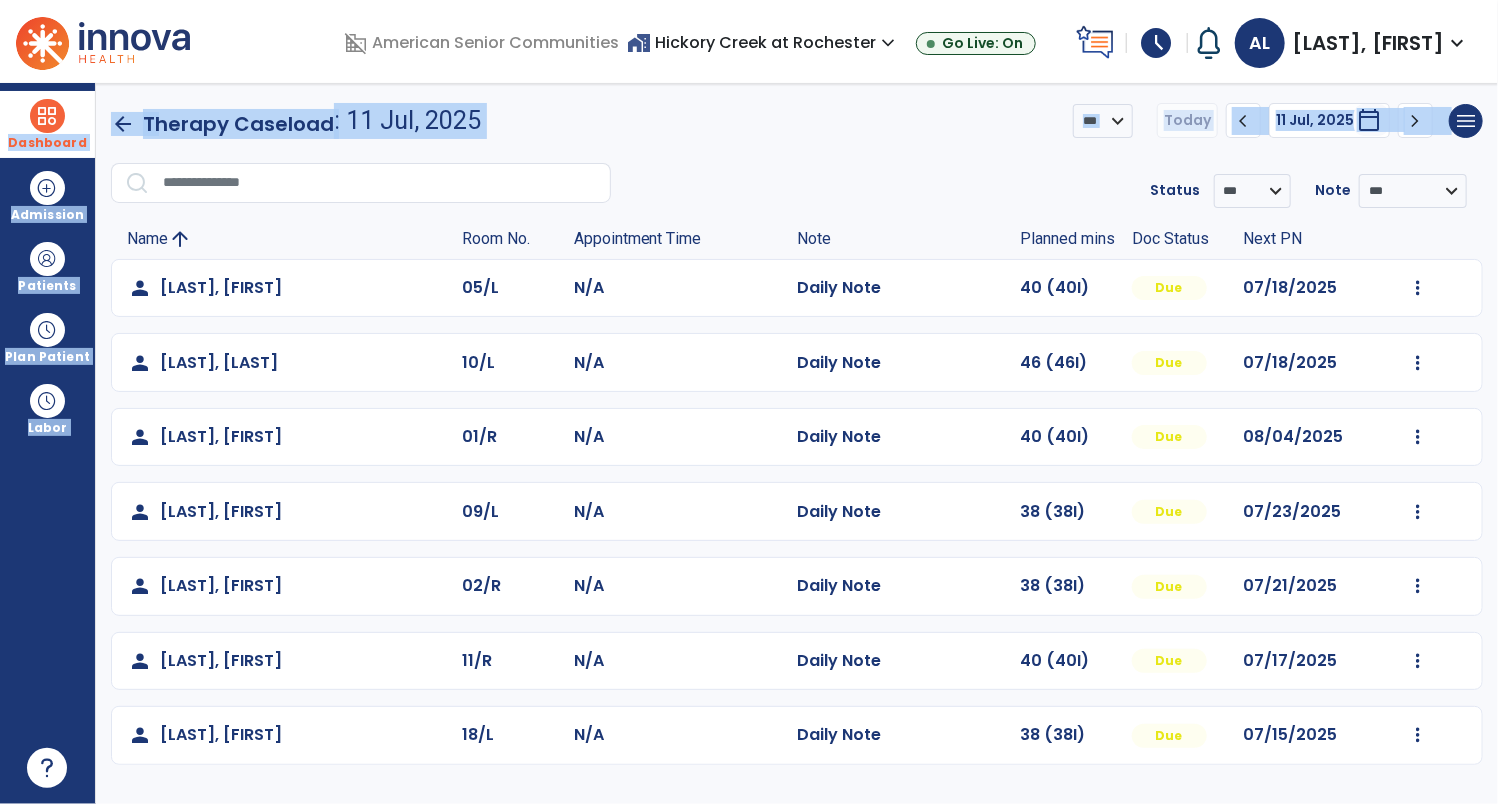drag, startPoint x: 1497, startPoint y: 129, endPoint x: 1500, endPoint y: 57, distance: 72.06247 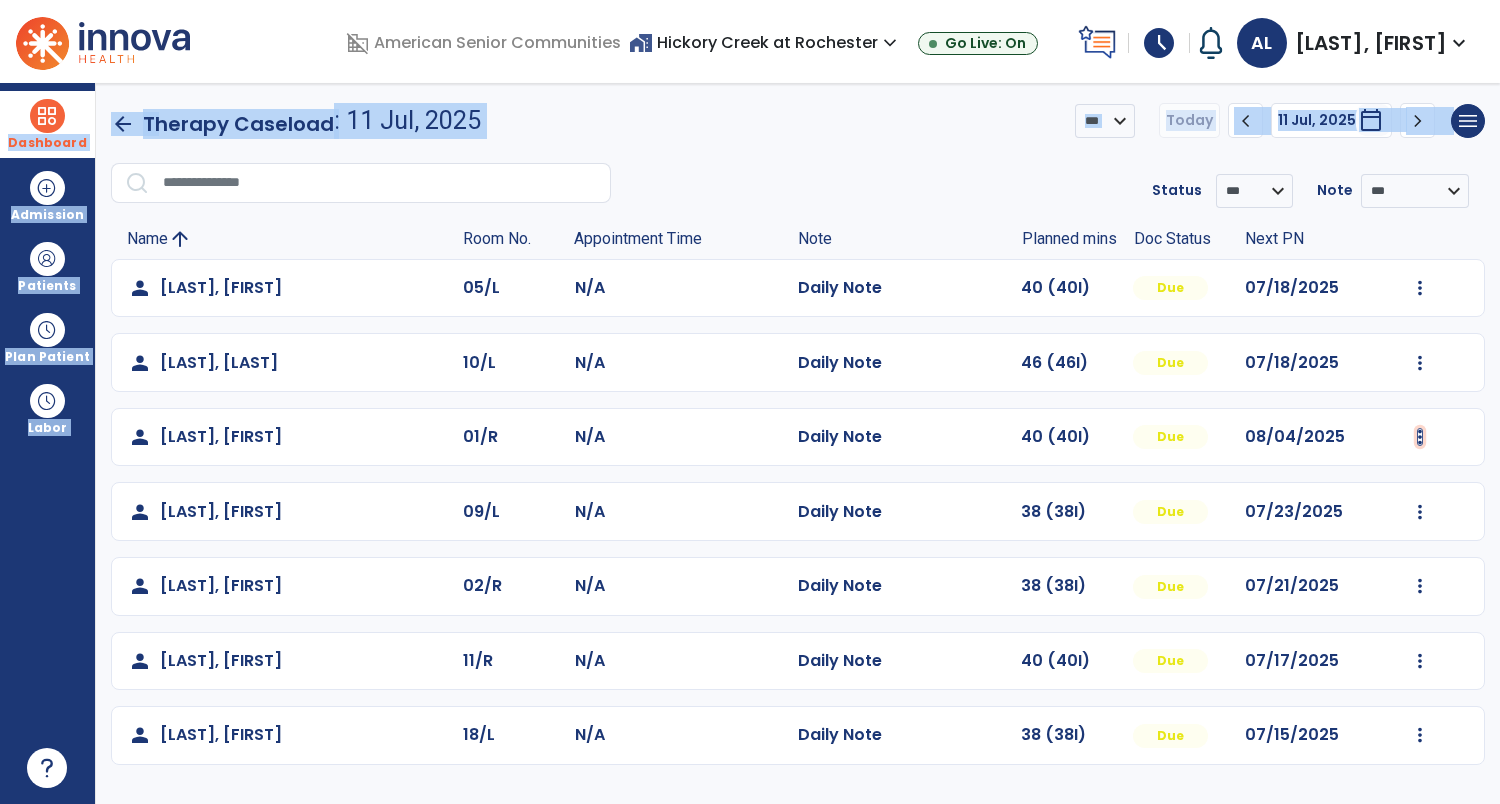 click at bounding box center (1420, 288) 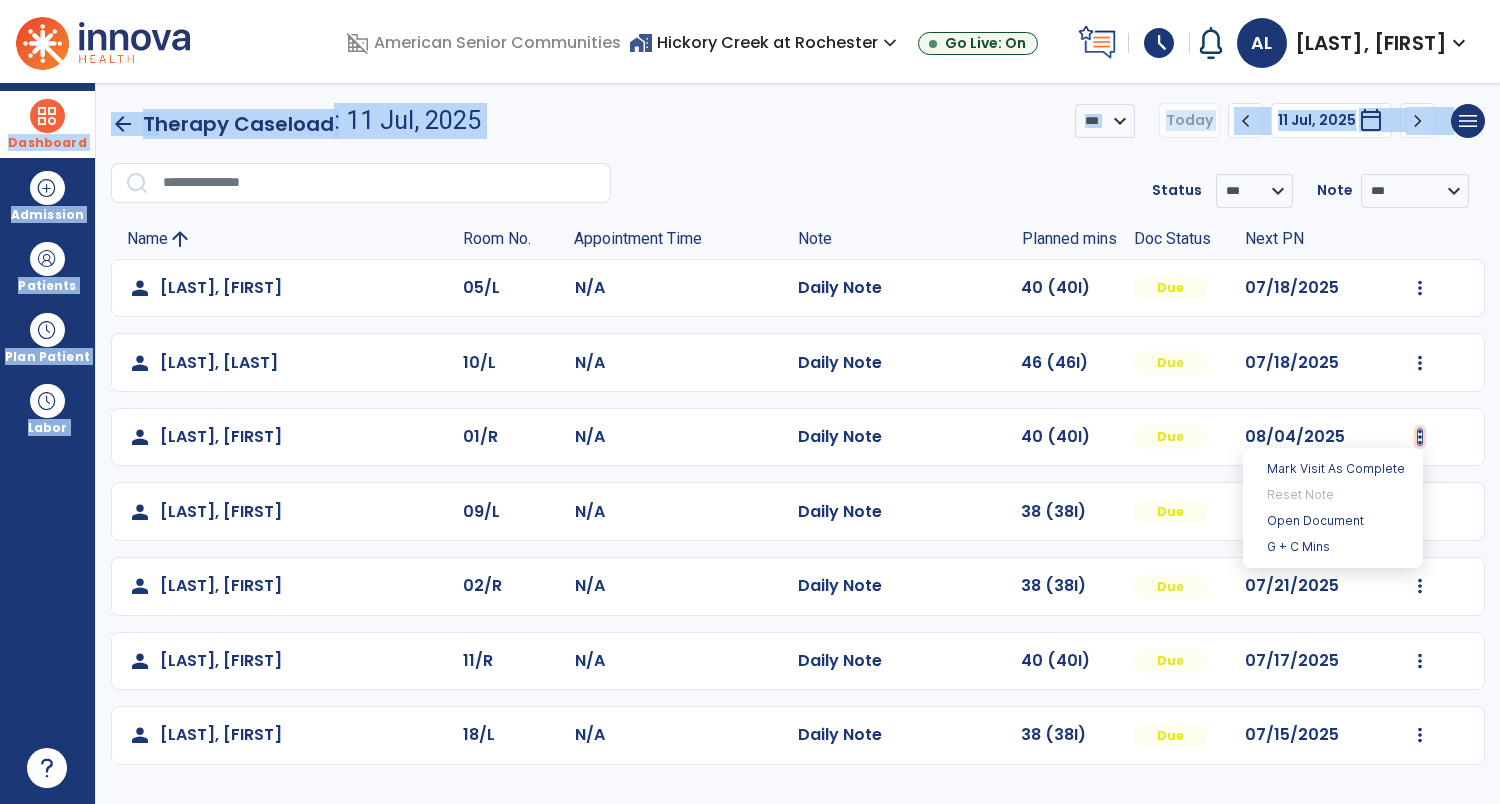 click at bounding box center (1420, 437) 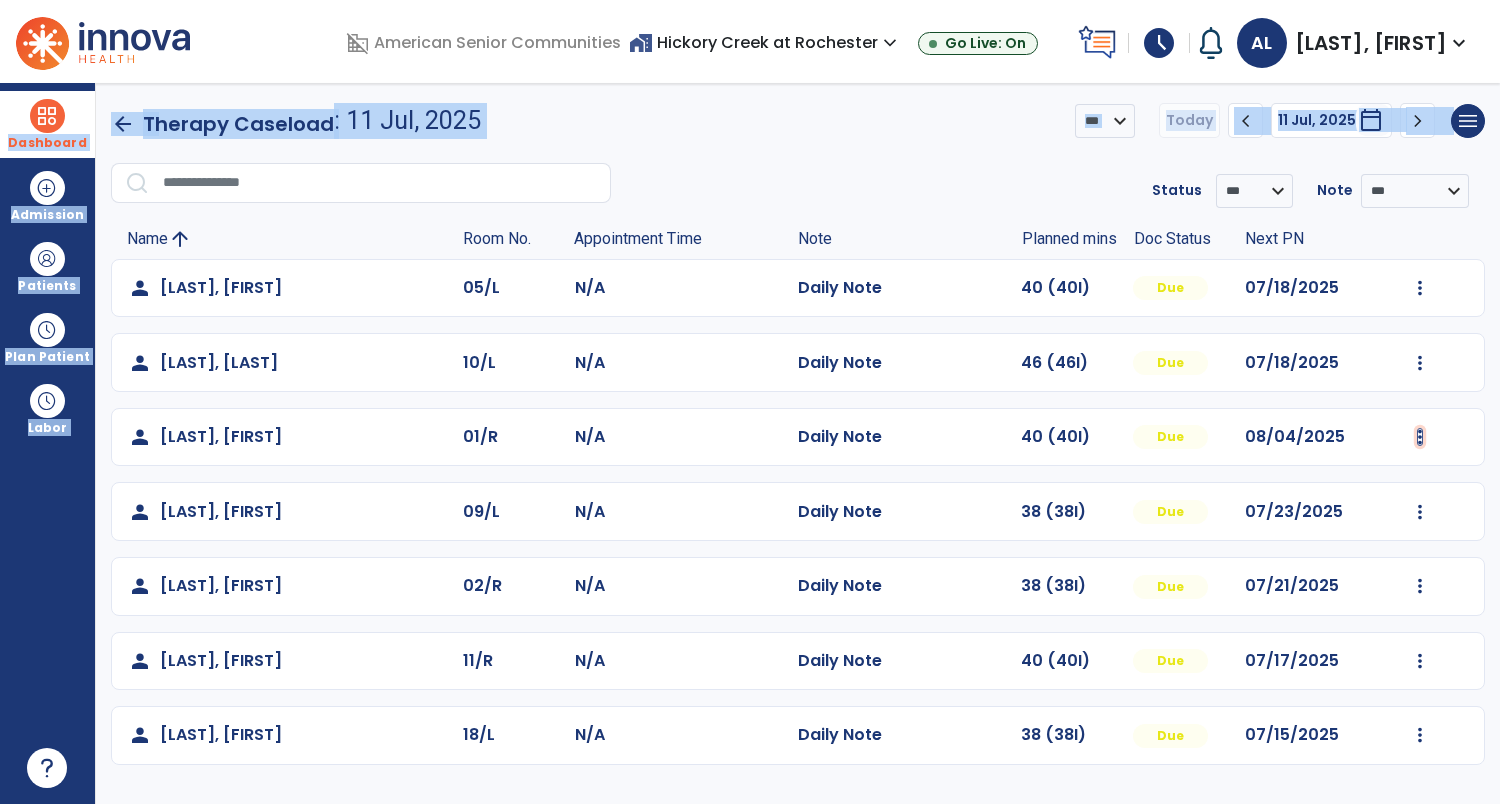 click at bounding box center [1420, 288] 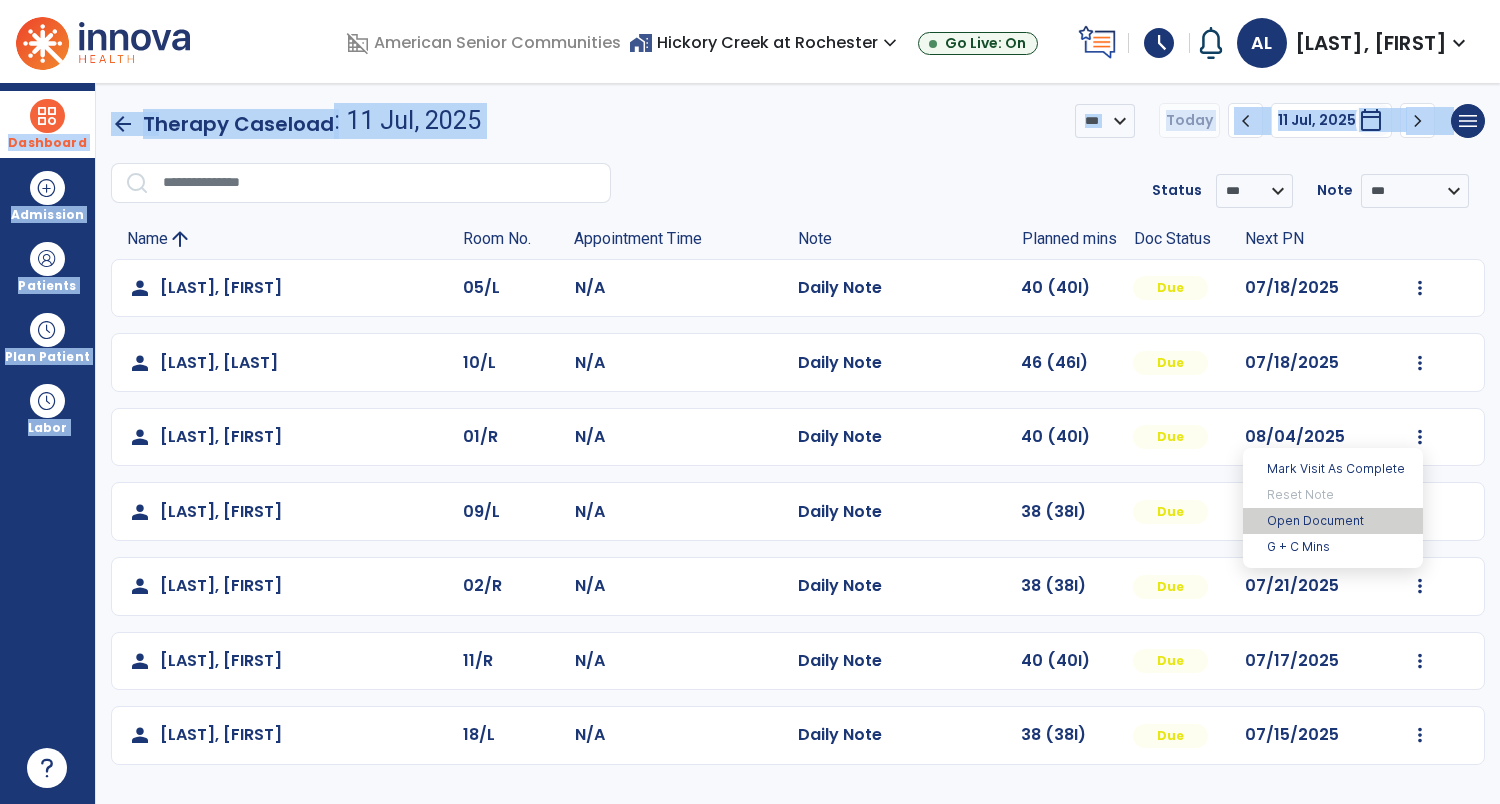 click on "Open Document" at bounding box center (1333, 521) 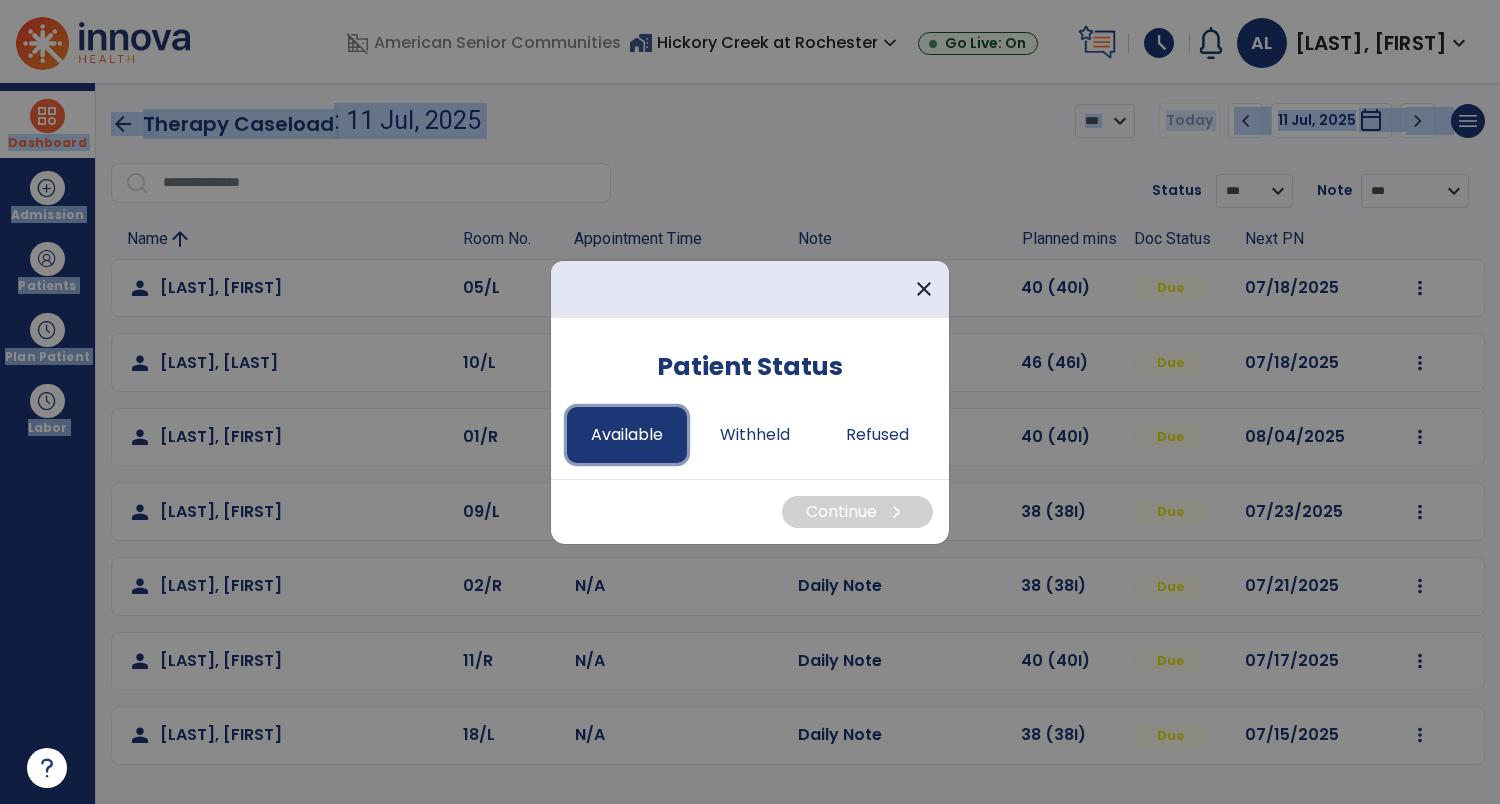 click on "Available" at bounding box center (627, 435) 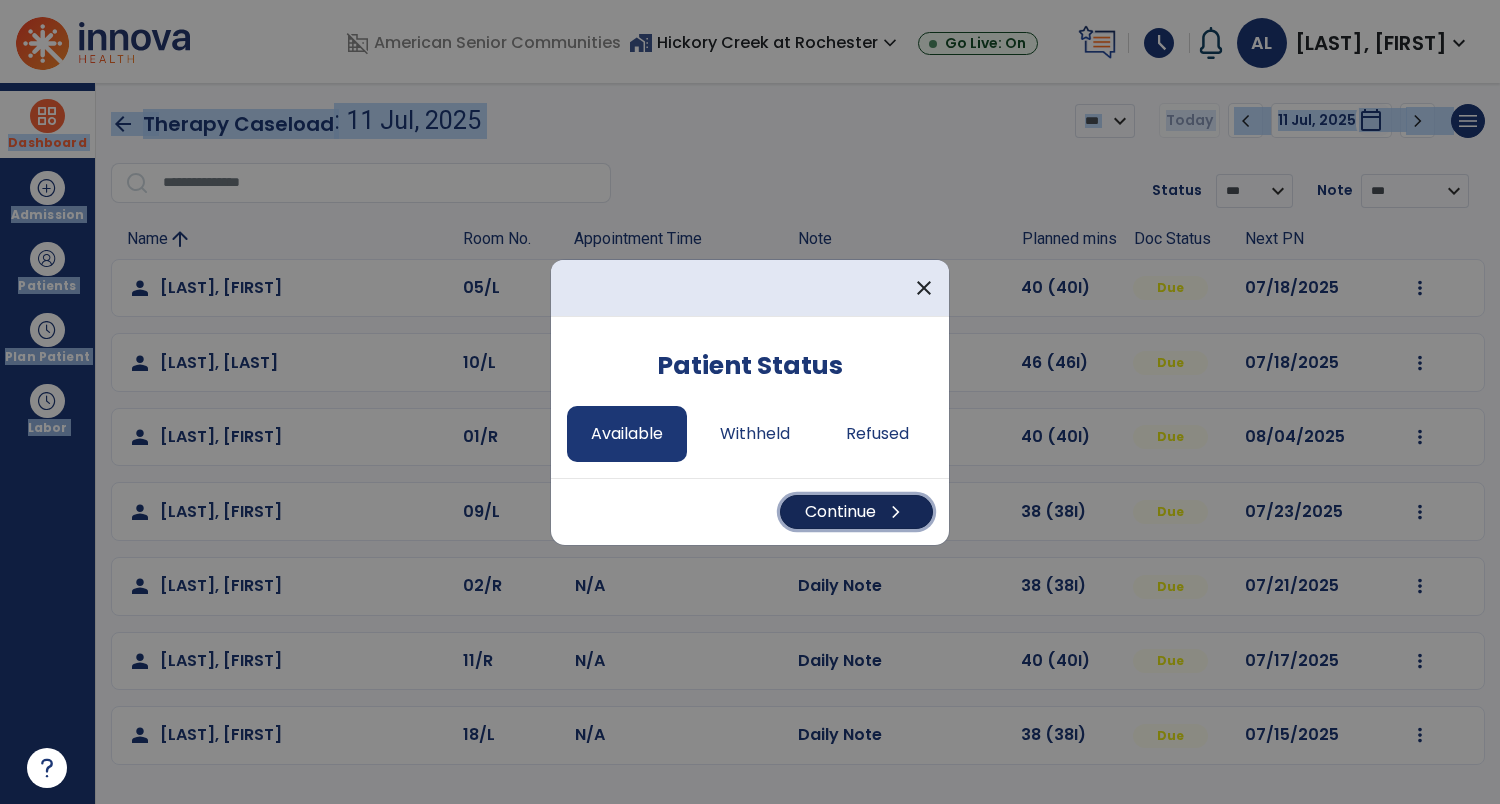 click on "Continue   chevron_right" at bounding box center (856, 512) 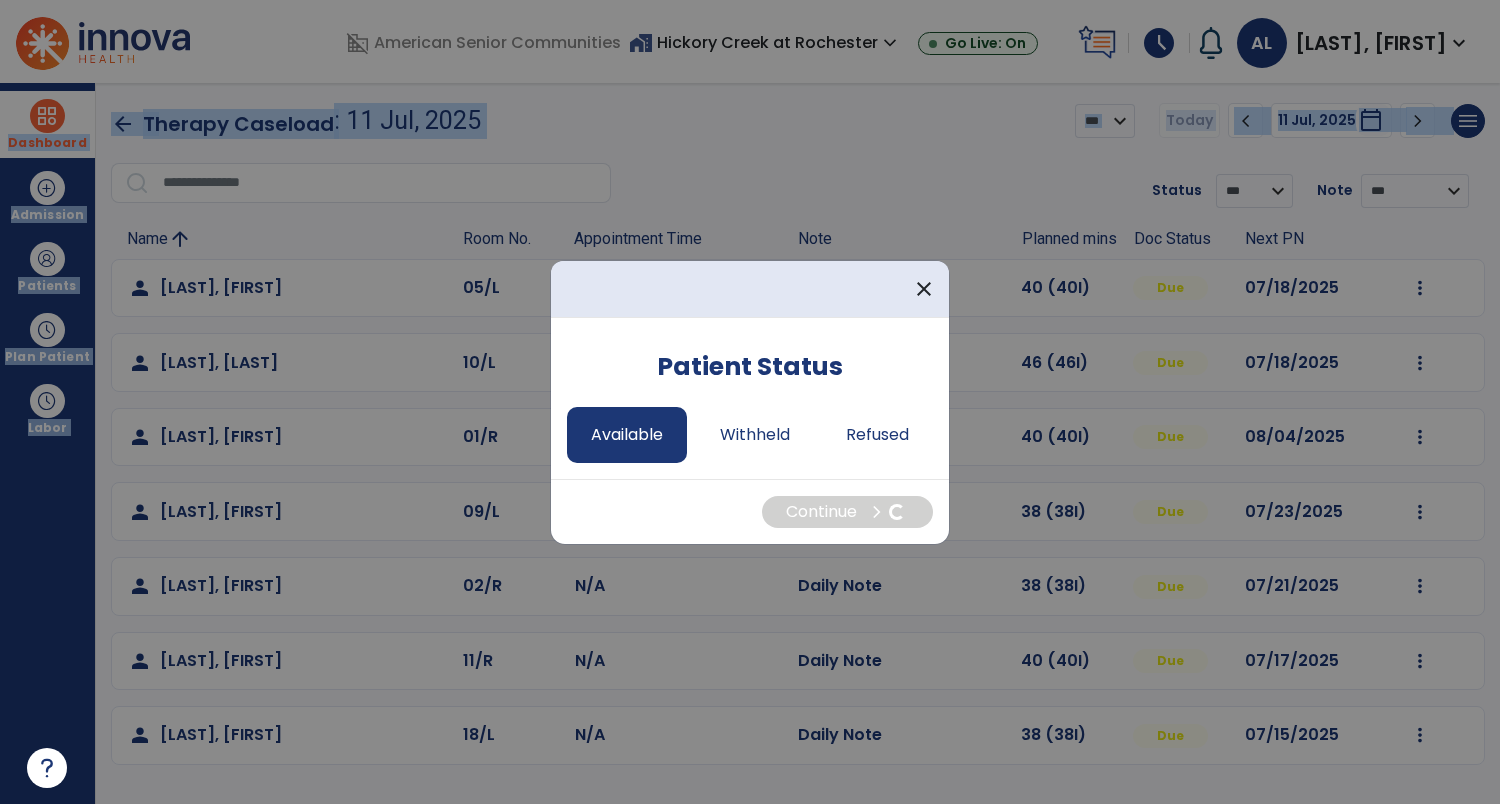 select on "*" 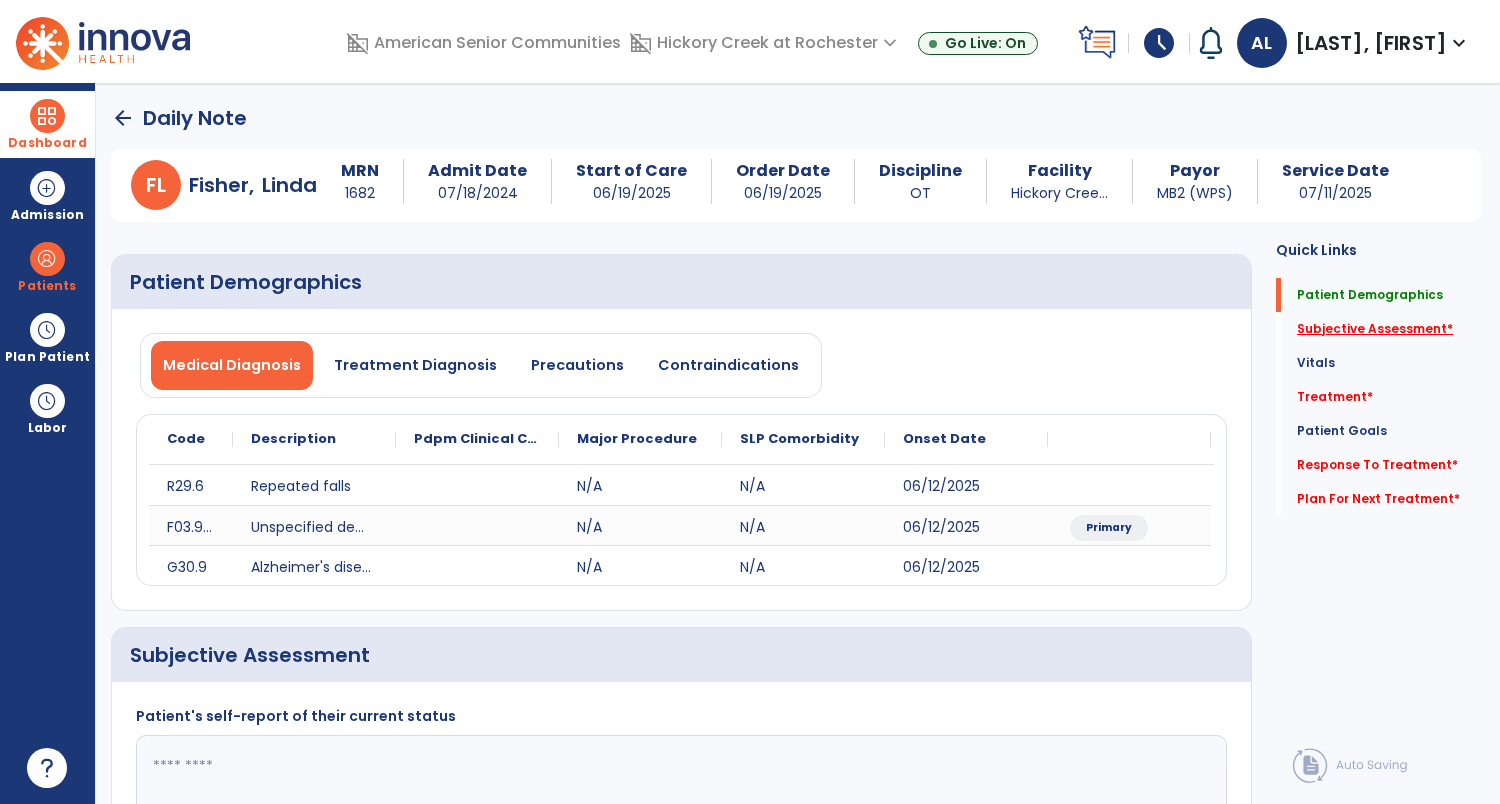 click on "Subjective Assessment   *" 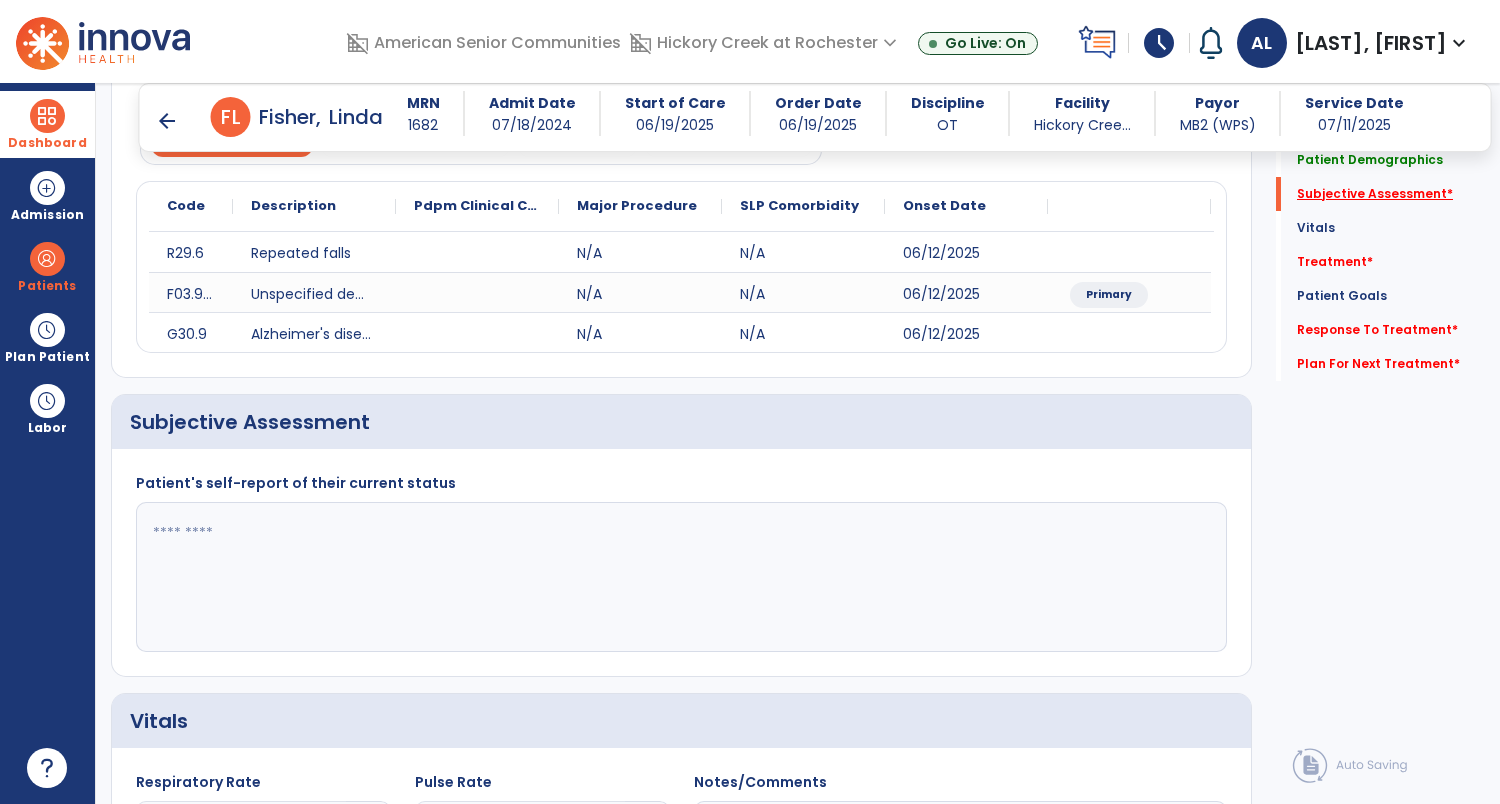 scroll, scrollTop: 324, scrollLeft: 0, axis: vertical 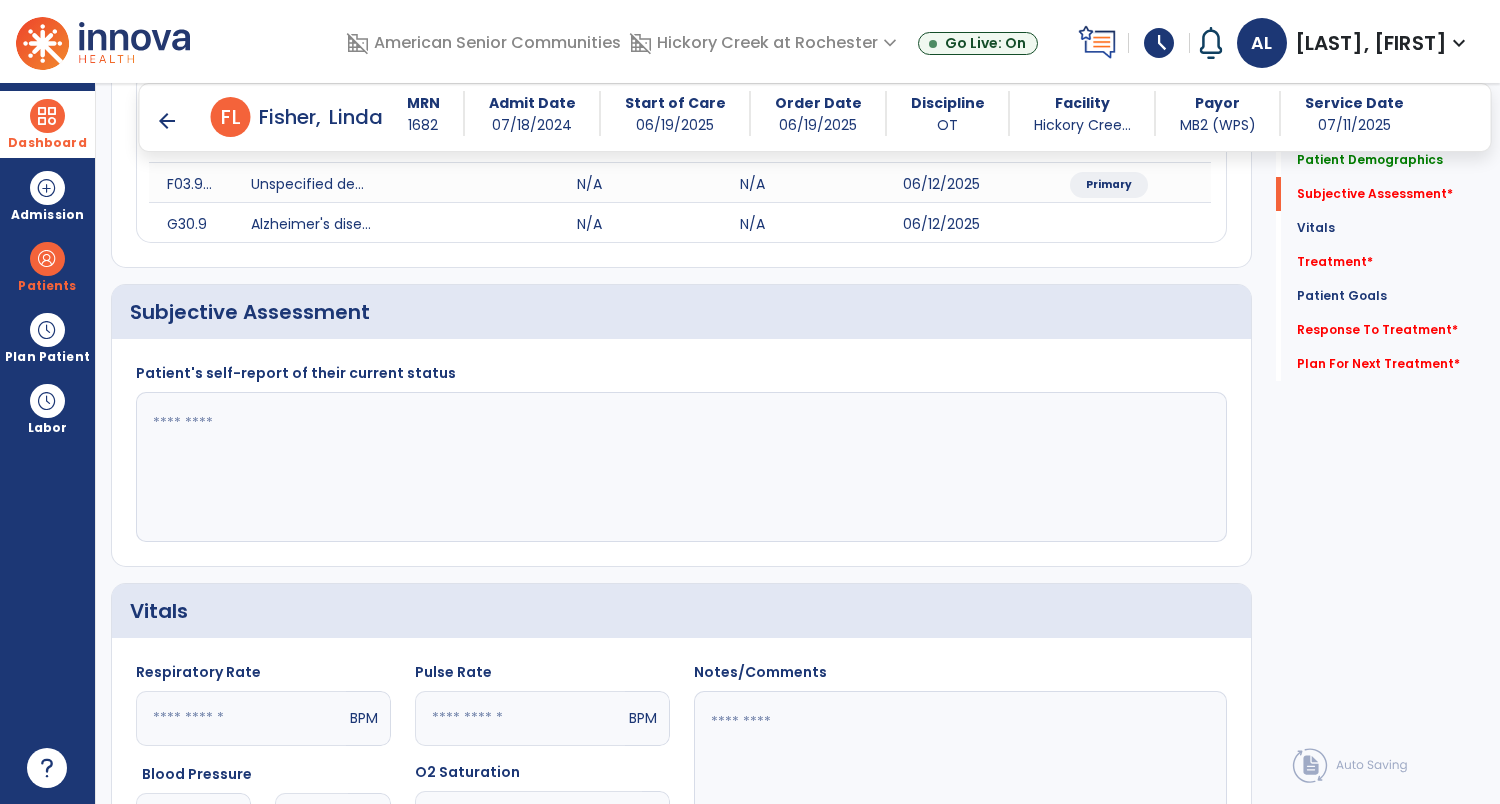 click 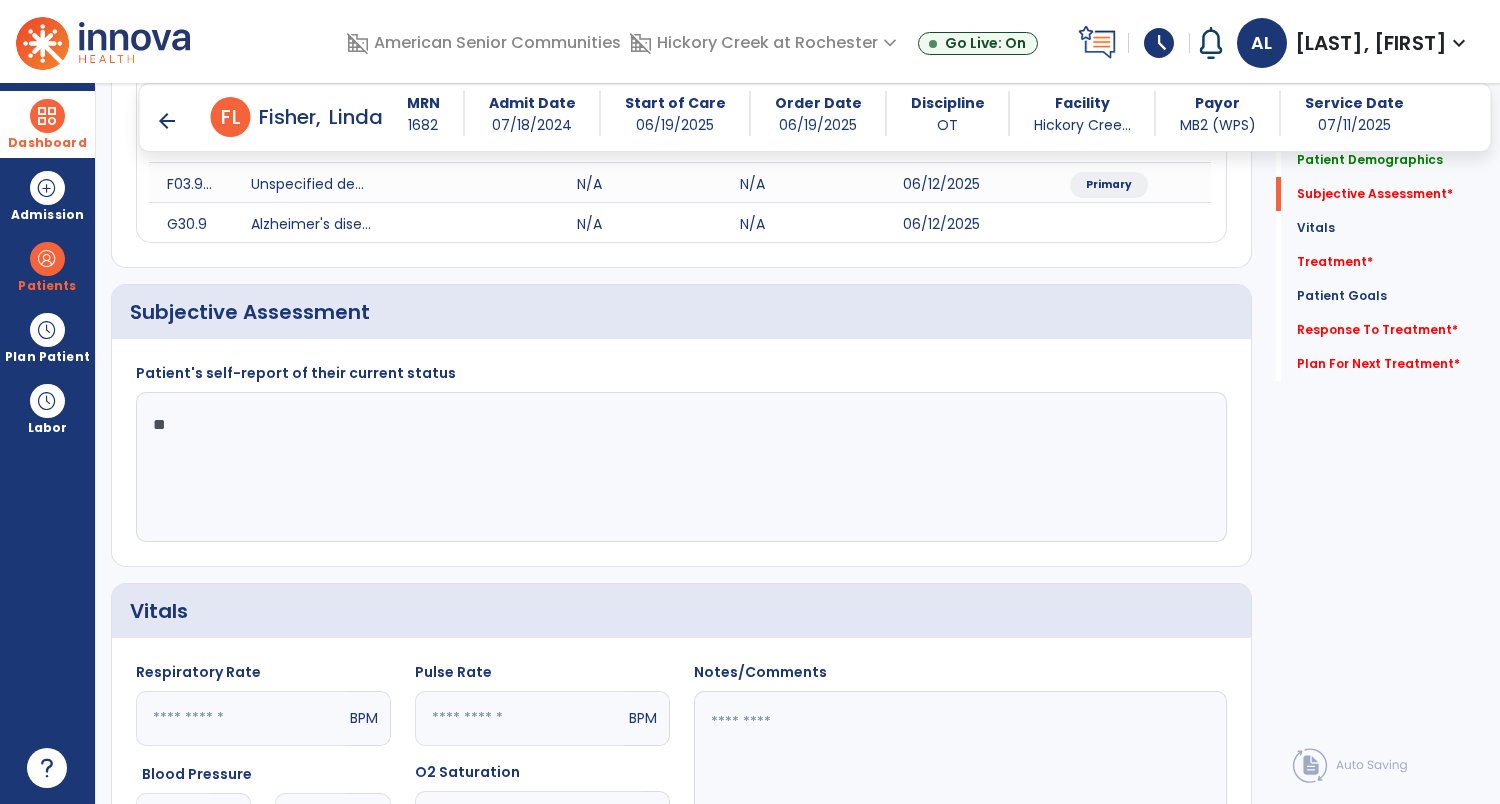 type on "*" 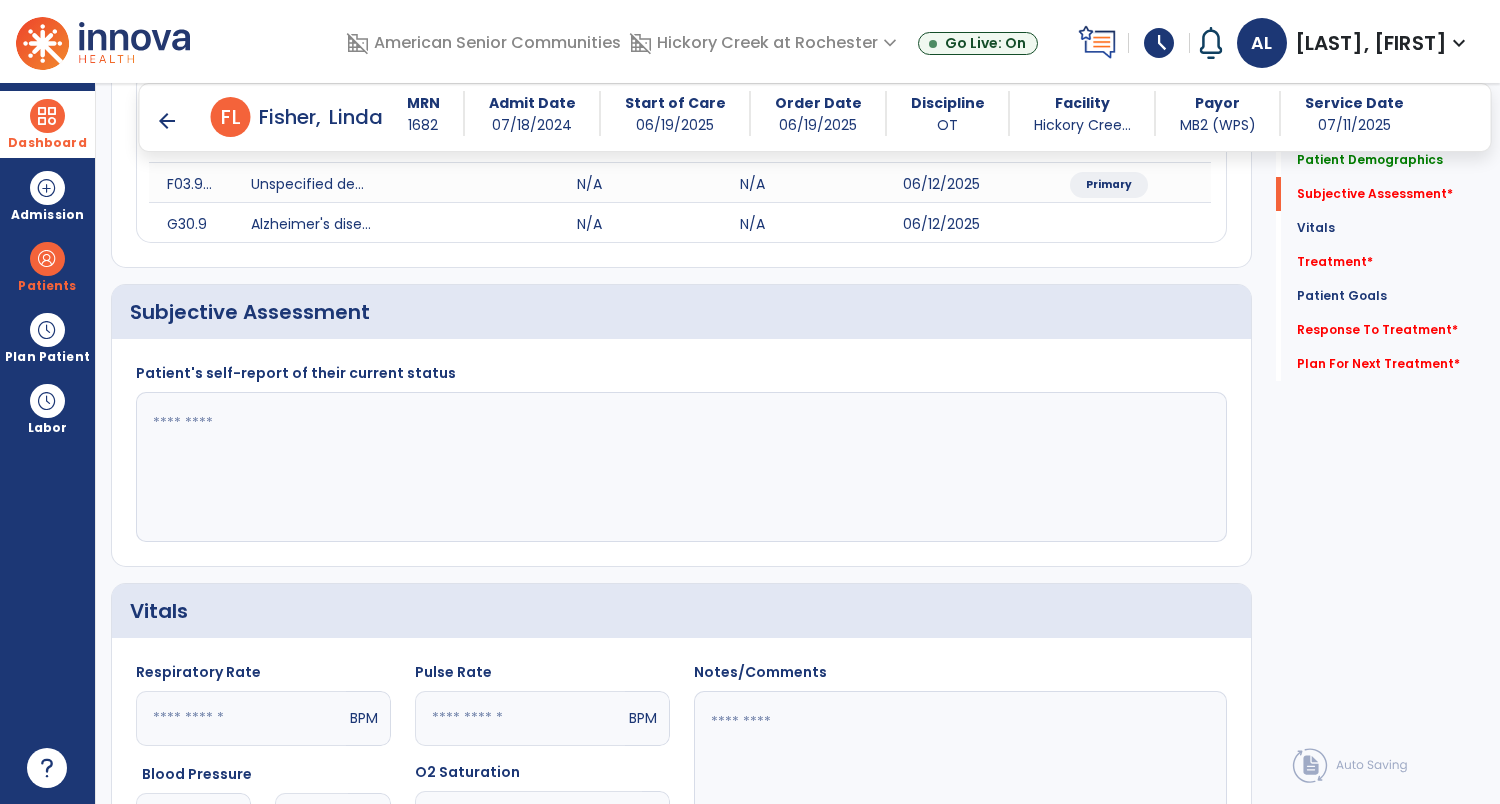 click 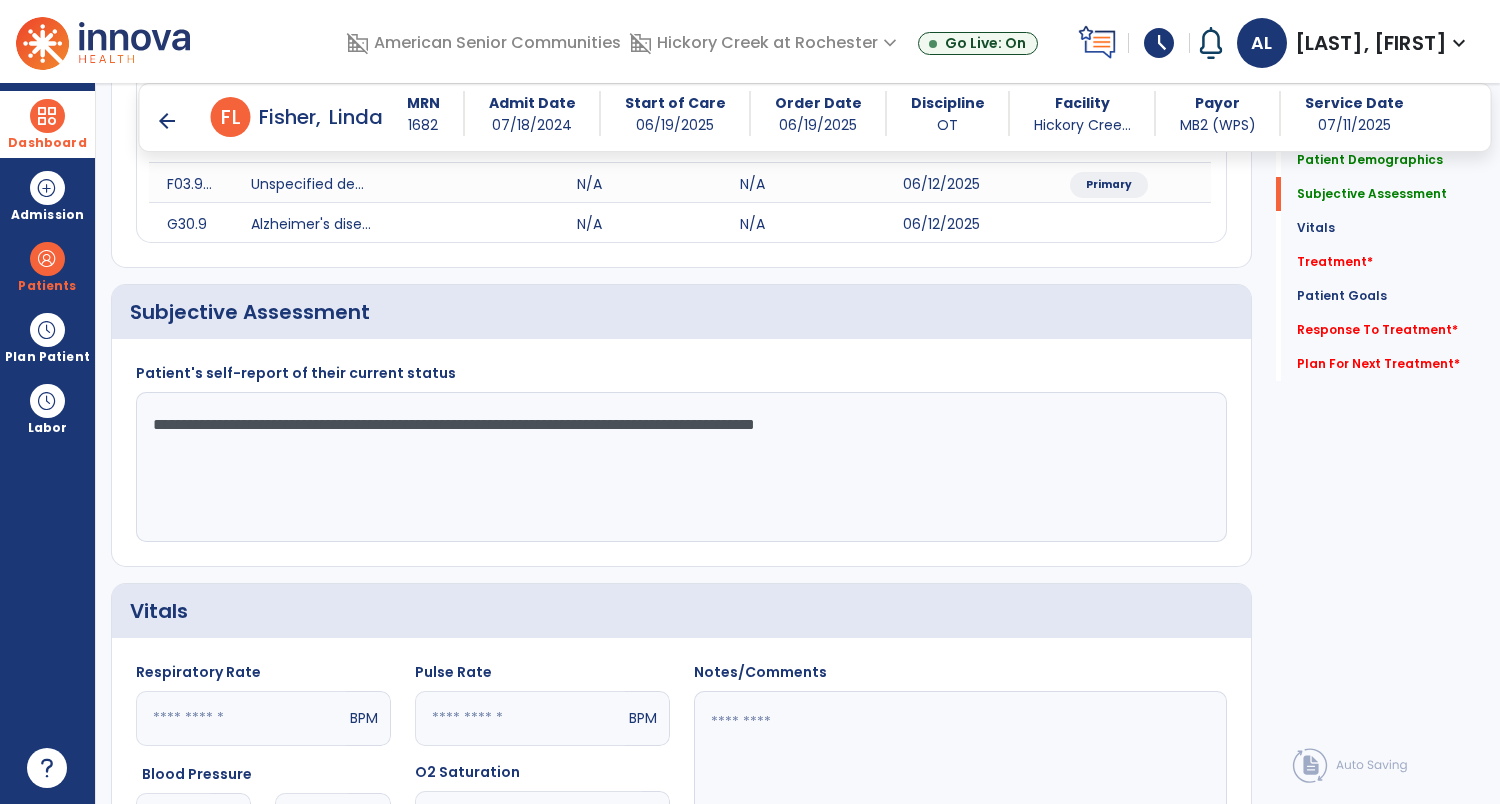 click on "**********" 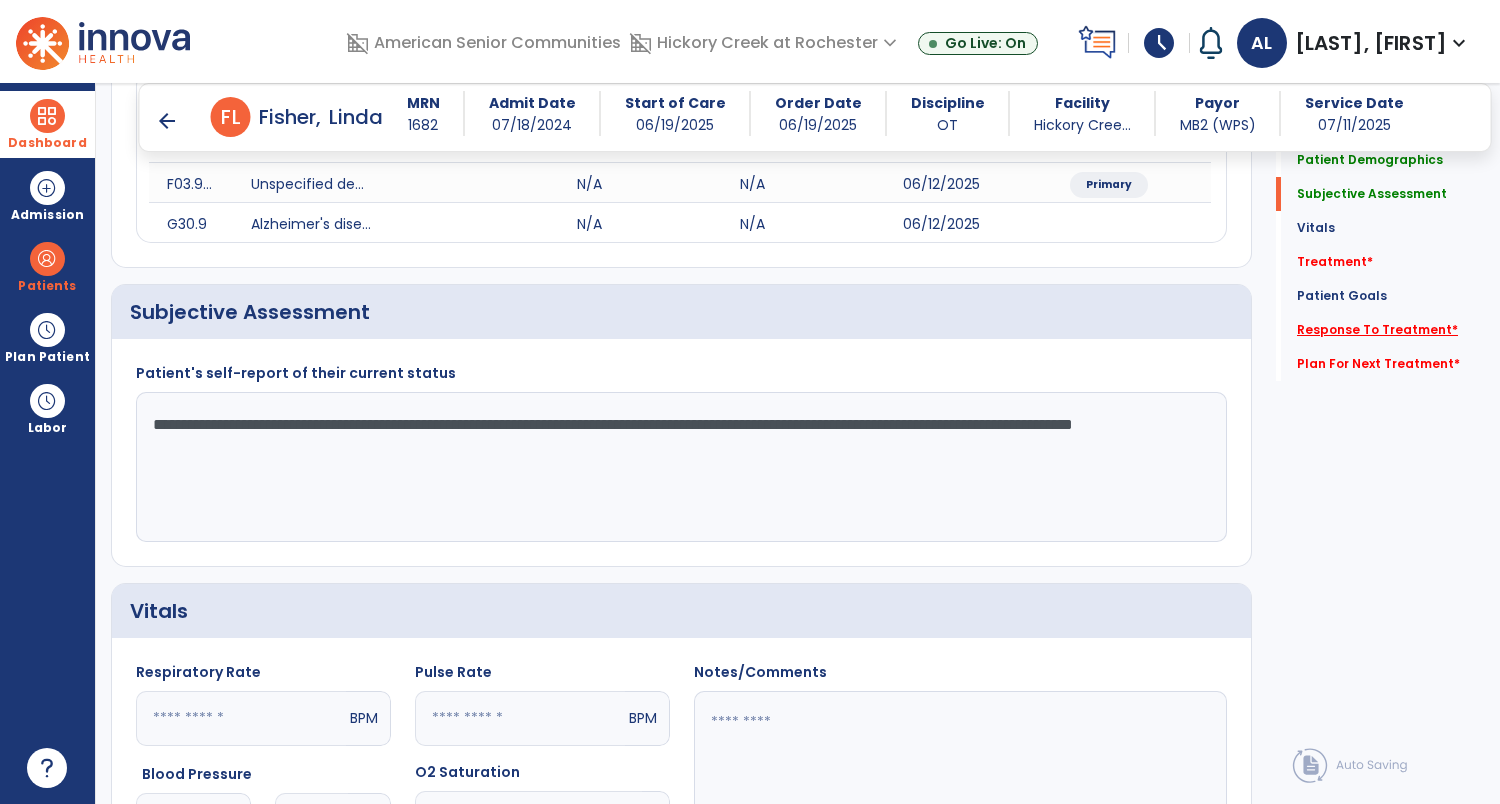 type on "**********" 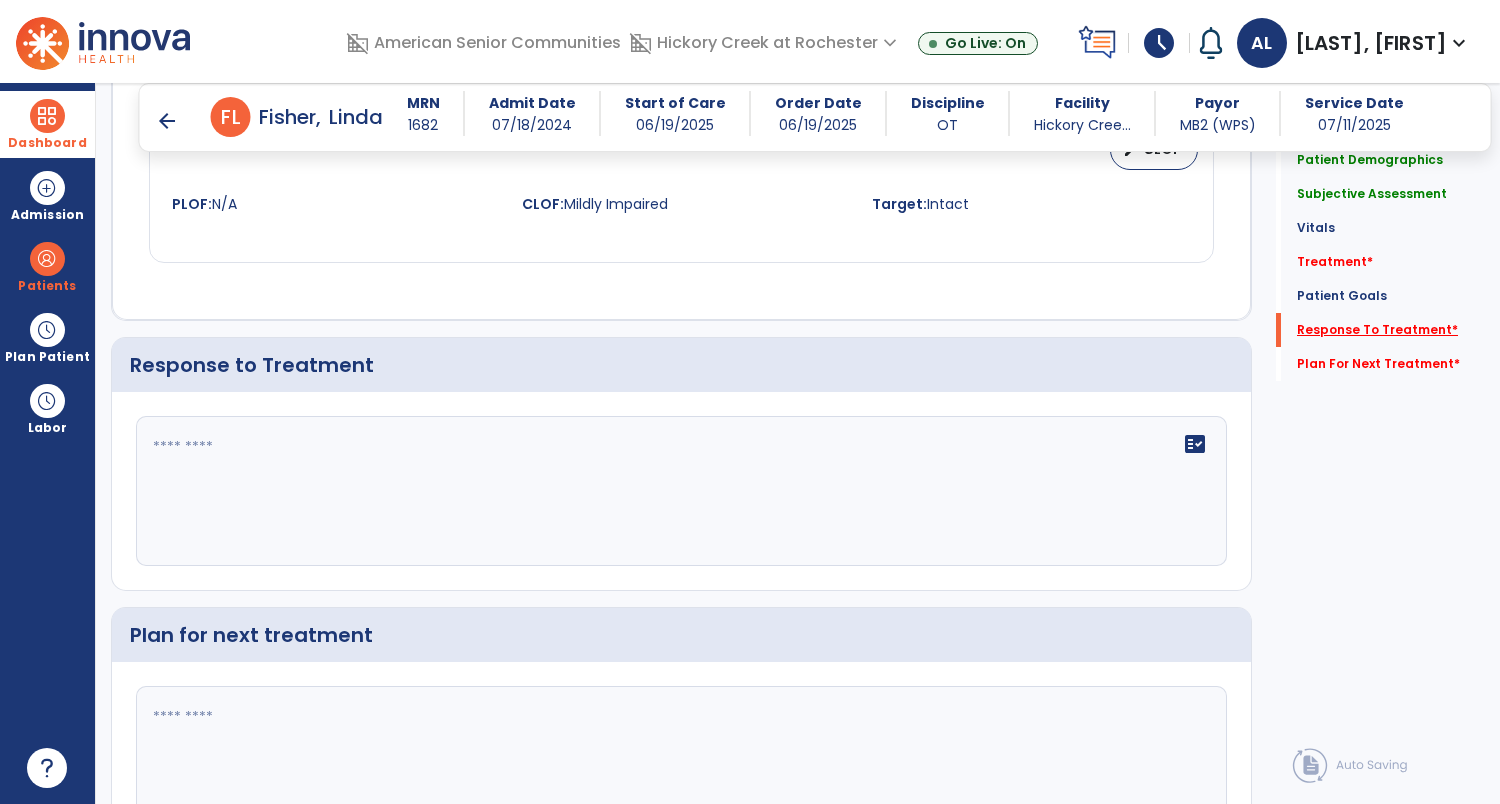 scroll, scrollTop: 1995, scrollLeft: 0, axis: vertical 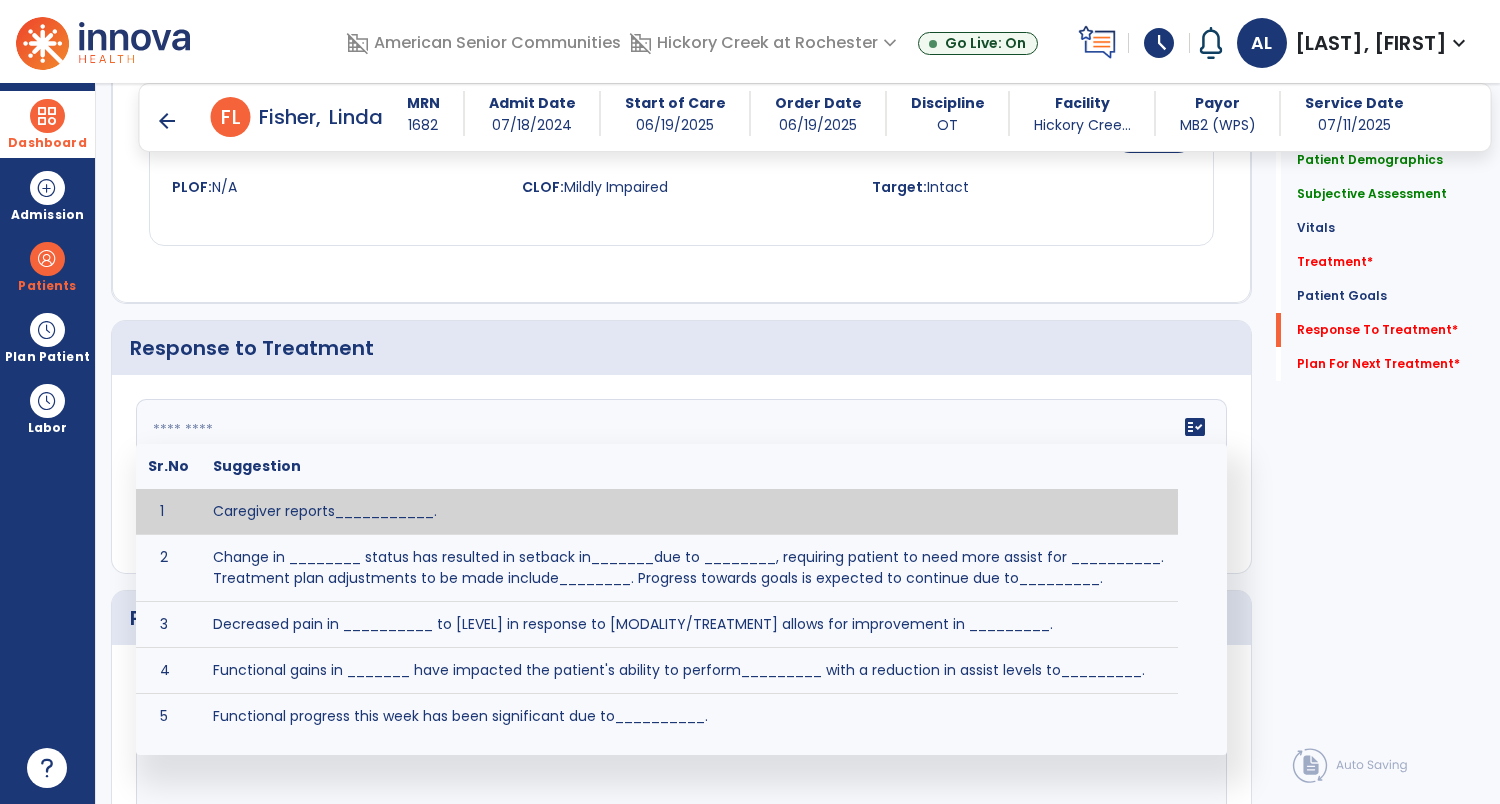 click on "fact_check  Sr.No Suggestion 1 Caregiver reports___________. 2 Change in ________ status has resulted in setback in_______due to ________, requiring patient to need more assist for __________.   Treatment plan adjustments to be made include________.  Progress towards goals is expected to continue due to_________. 3 Decreased pain in __________ to [LEVEL] in response to [MODALITY/TREATMENT] allows for improvement in _________. 4 Functional gains in _______ have impacted the patient's ability to perform_________ with a reduction in assist levels to_________. 5 Functional progress this week has been significant due to__________. 6 Gains in ________ have improved the patient's ability to perform ______with decreased levels of assist to___________. 7 Improvement in ________allows patient to tolerate higher levels of challenges in_________. 8 Pain in [AREA] has decreased to [LEVEL] in response to [TREATMENT/MODALITY], allowing fore ease in completing__________. 9 10 11 12 13 14 15 16 17 18 19 20 21" 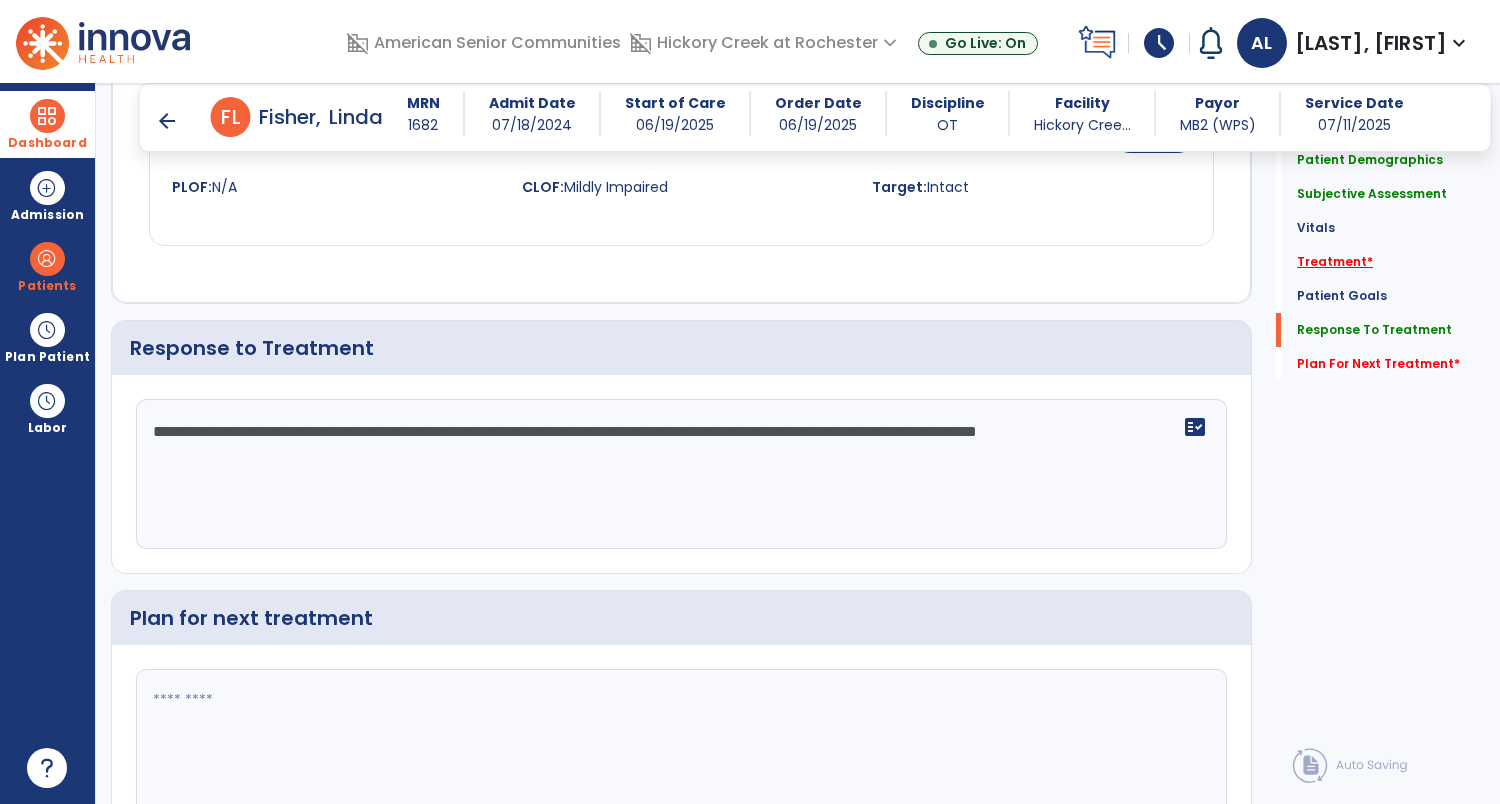 type on "**********" 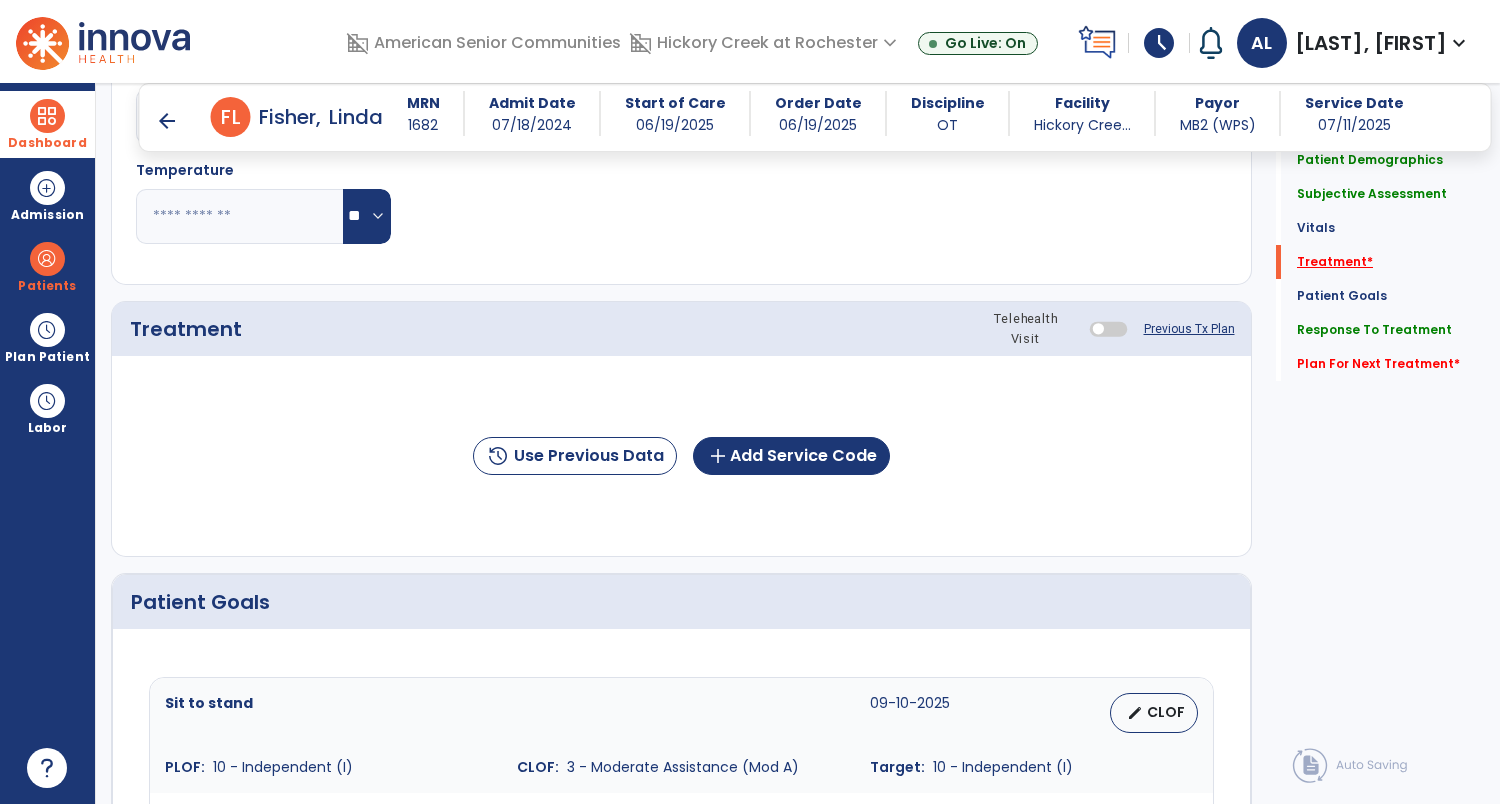 scroll, scrollTop: 1012, scrollLeft: 0, axis: vertical 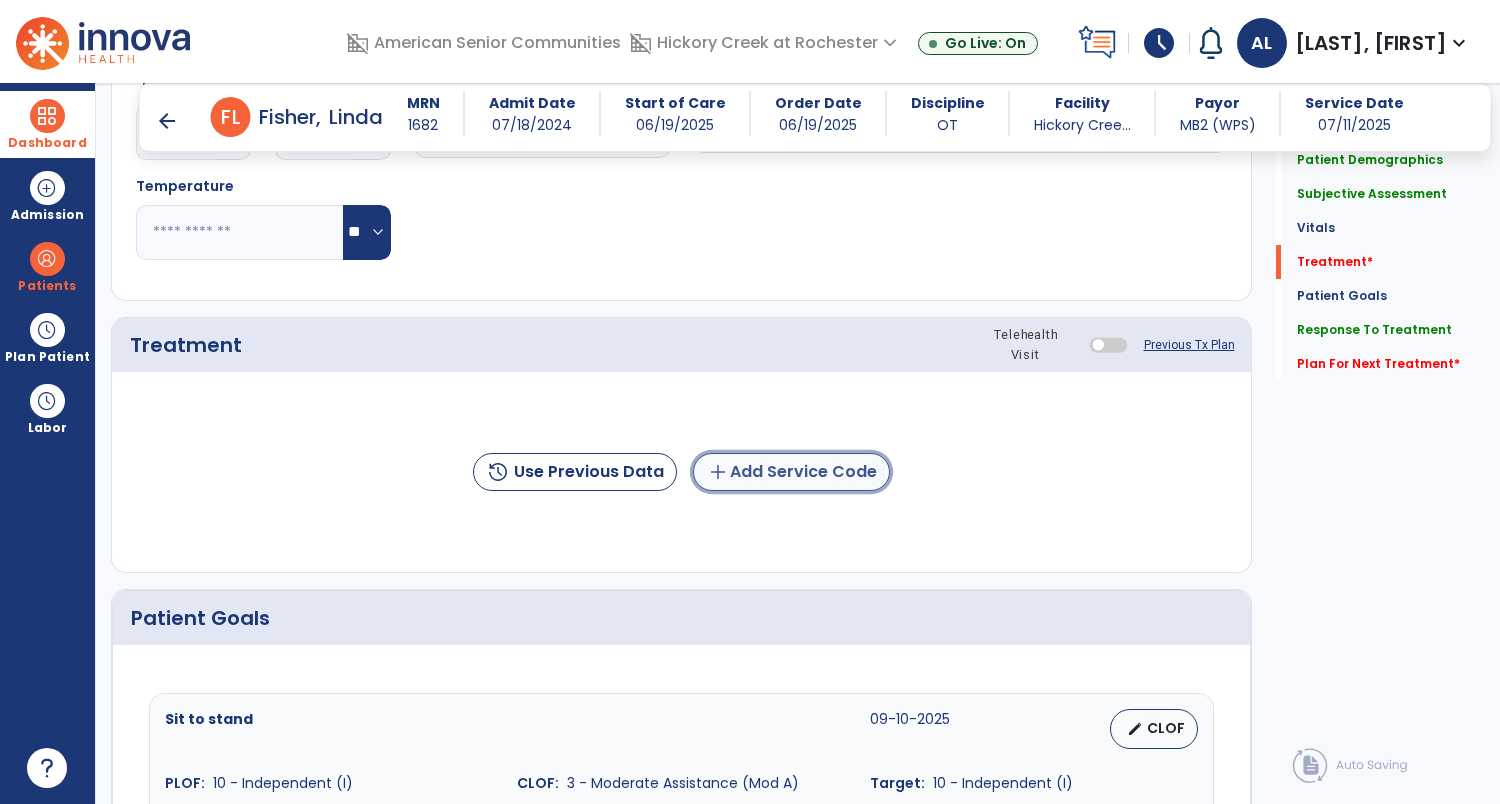 click on "add  Add Service Code" 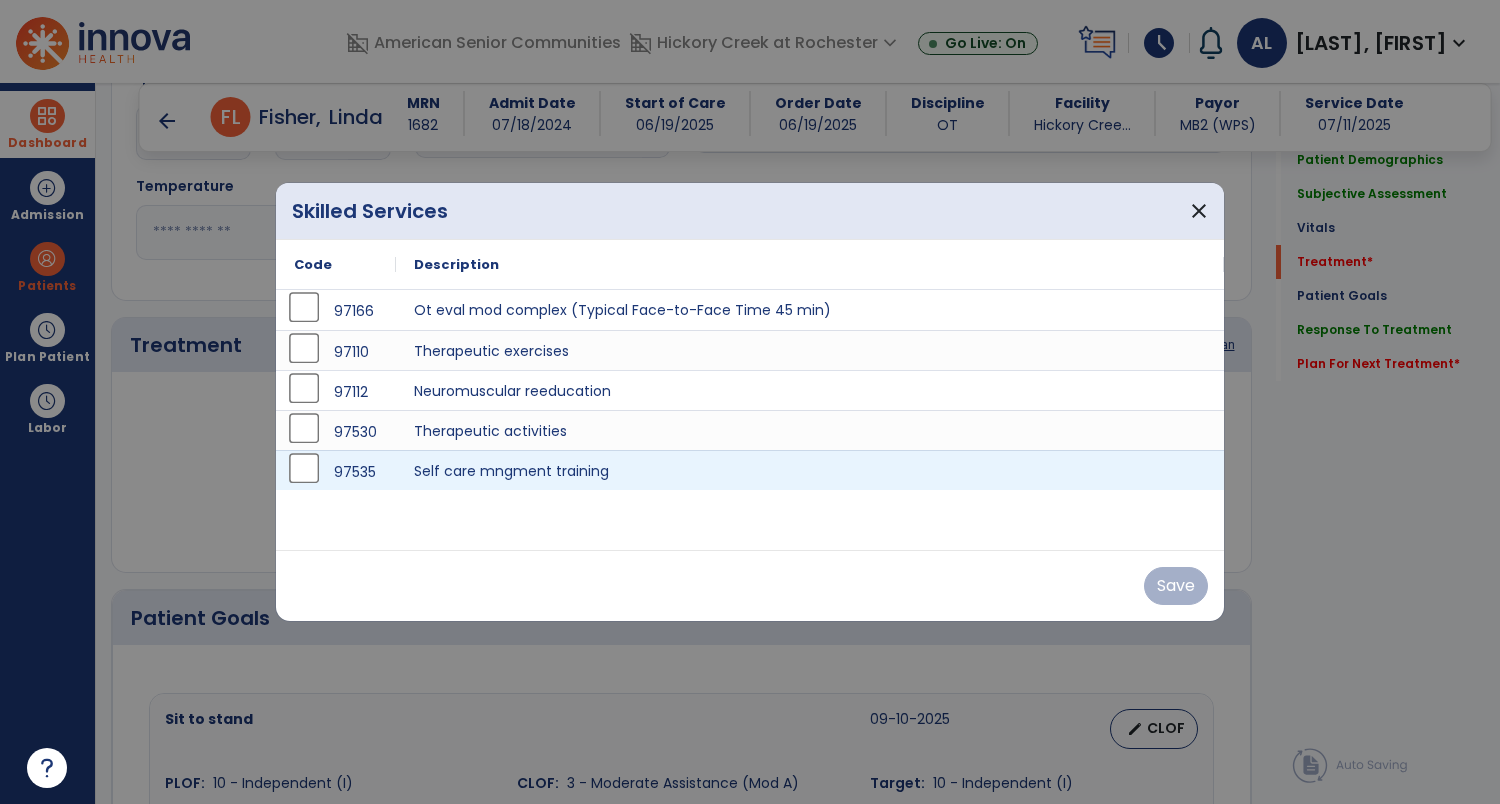 type 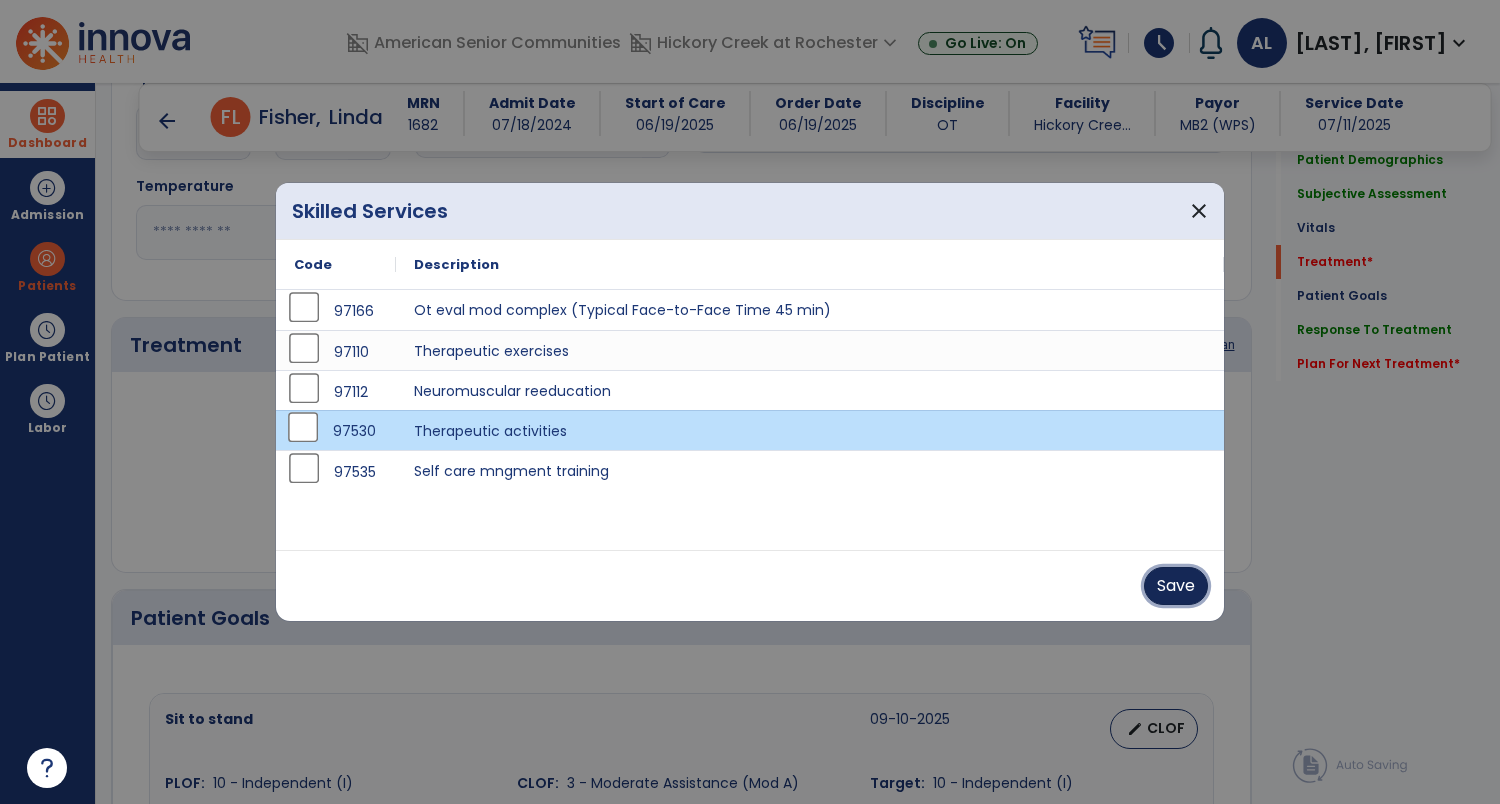 click on "Save" at bounding box center [1176, 586] 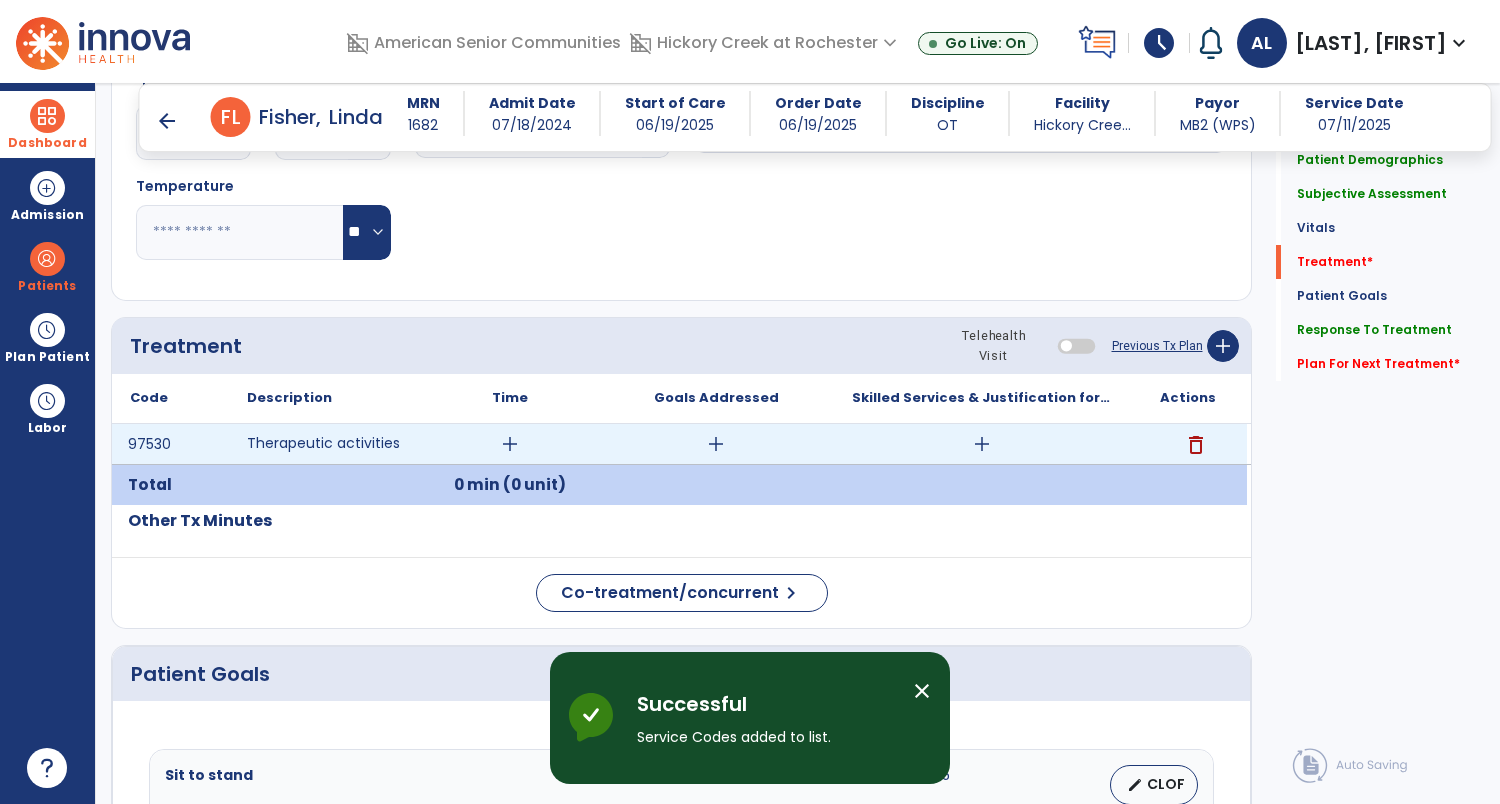 click on "add" at bounding box center (510, 444) 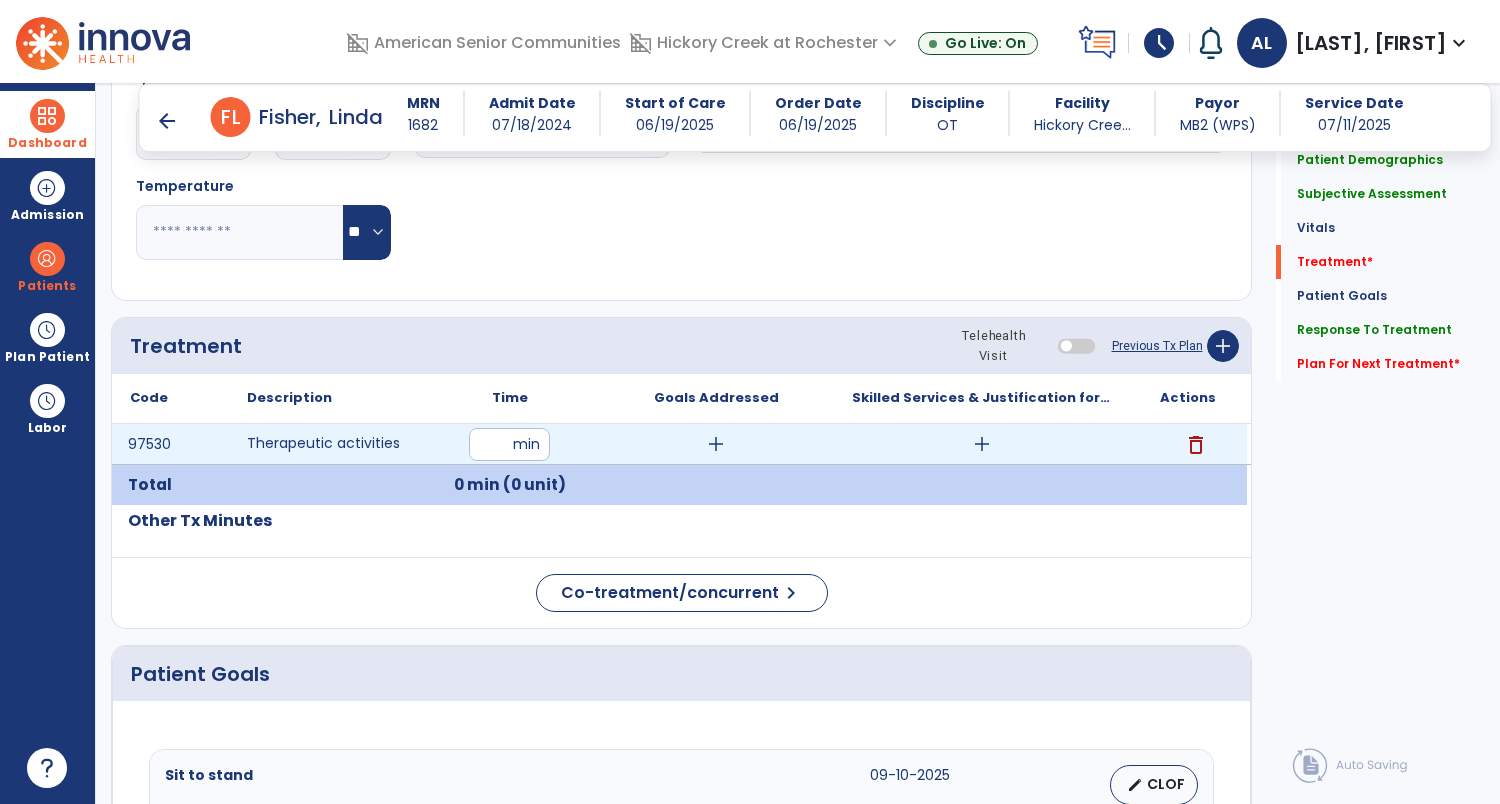 type on "**" 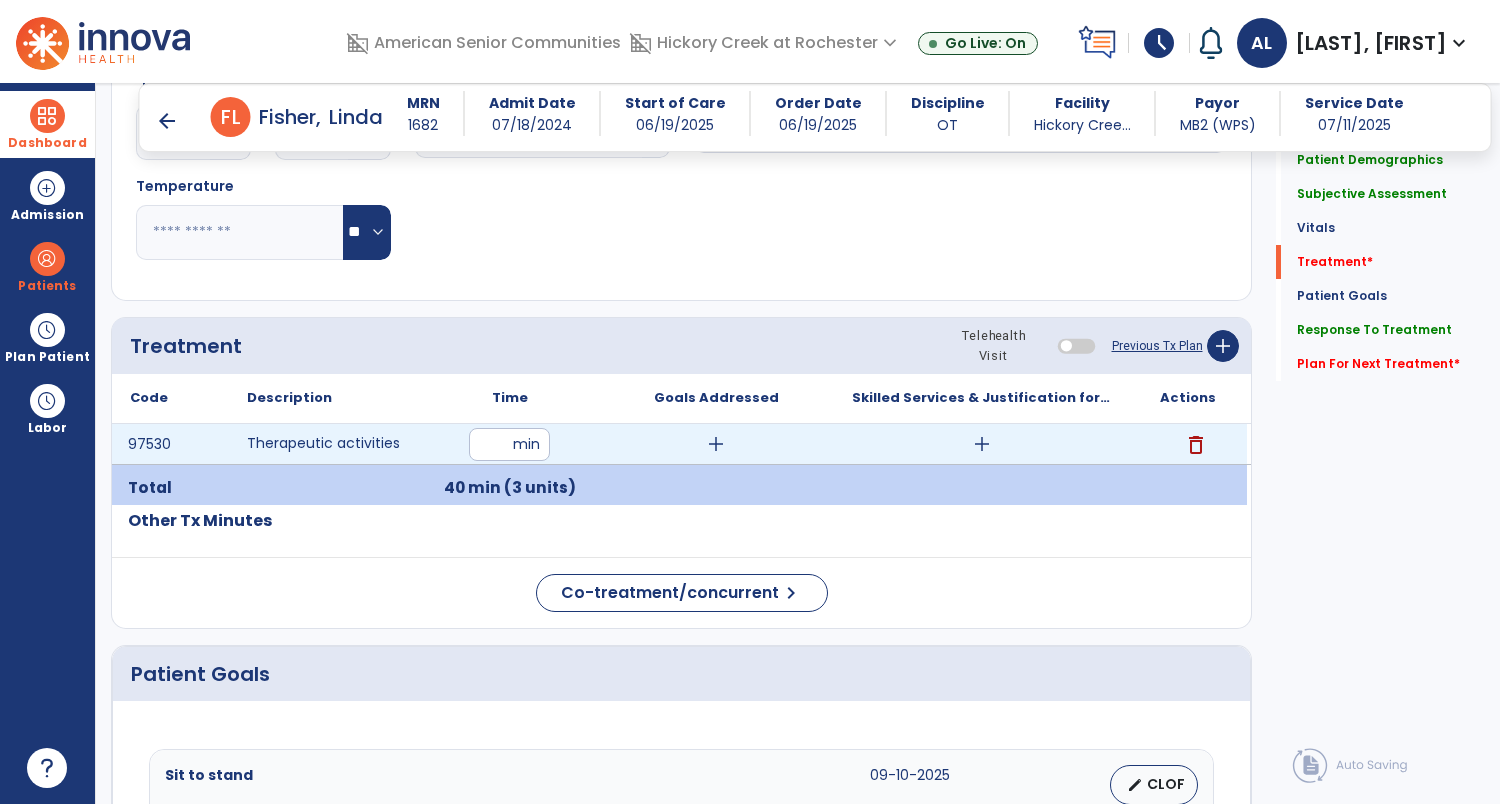 click on "add" at bounding box center (982, 444) 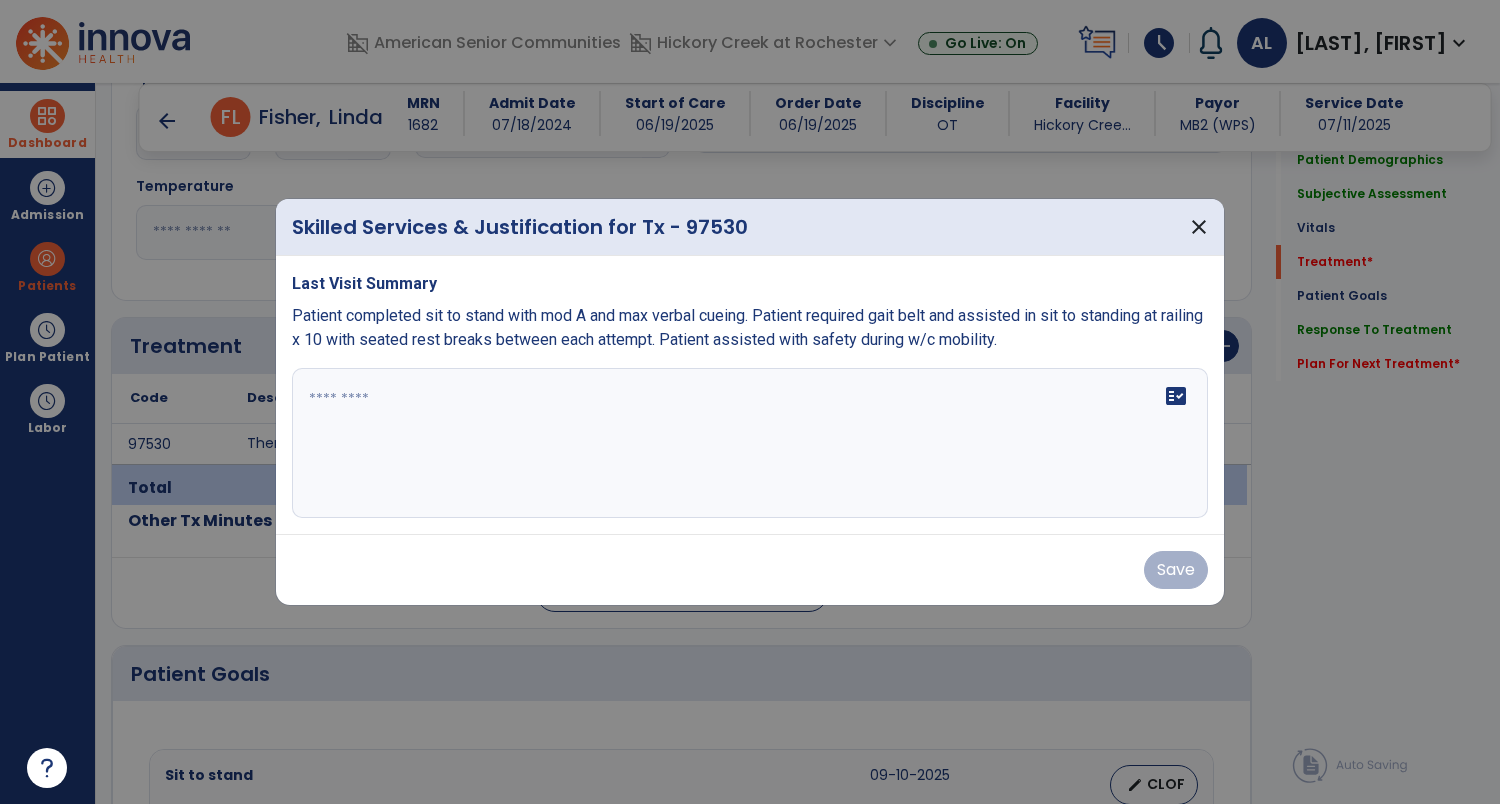 click on "Patient completed sit to stand with mod A and max verbal cueing. Patient required gait belt and assisted in sit to standing at railing x 10 with seated rest breaks between each attempt. Patient assisted with safety during w/c mobility." at bounding box center (750, 328) 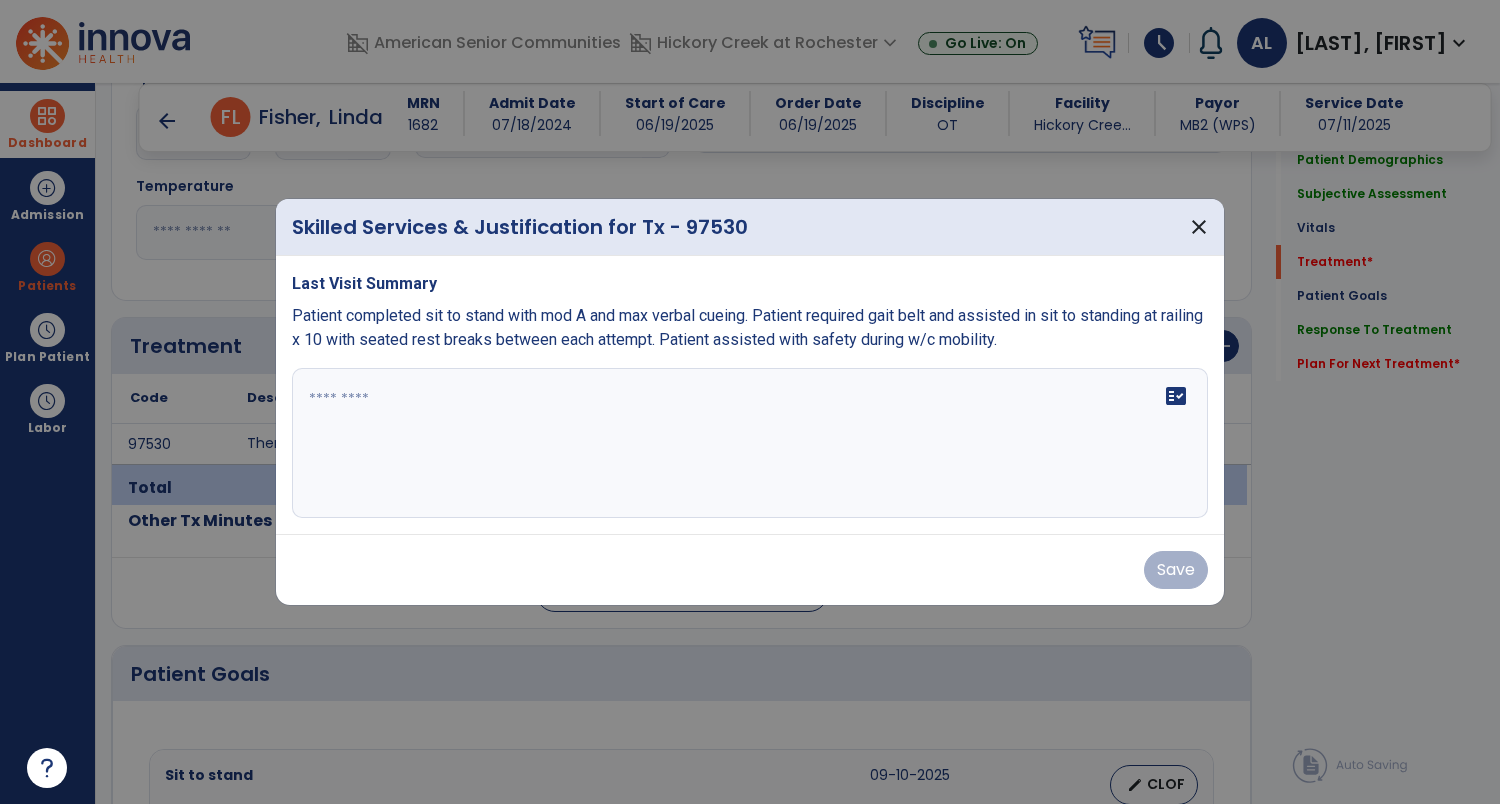click on "Patient completed sit to stand with mod A and max verbal cueing. Patient required gait belt and assisted in sit to standing at railing x 10 with seated rest breaks between each attempt. Patient assisted with safety during w/c mobility." at bounding box center (750, 328) 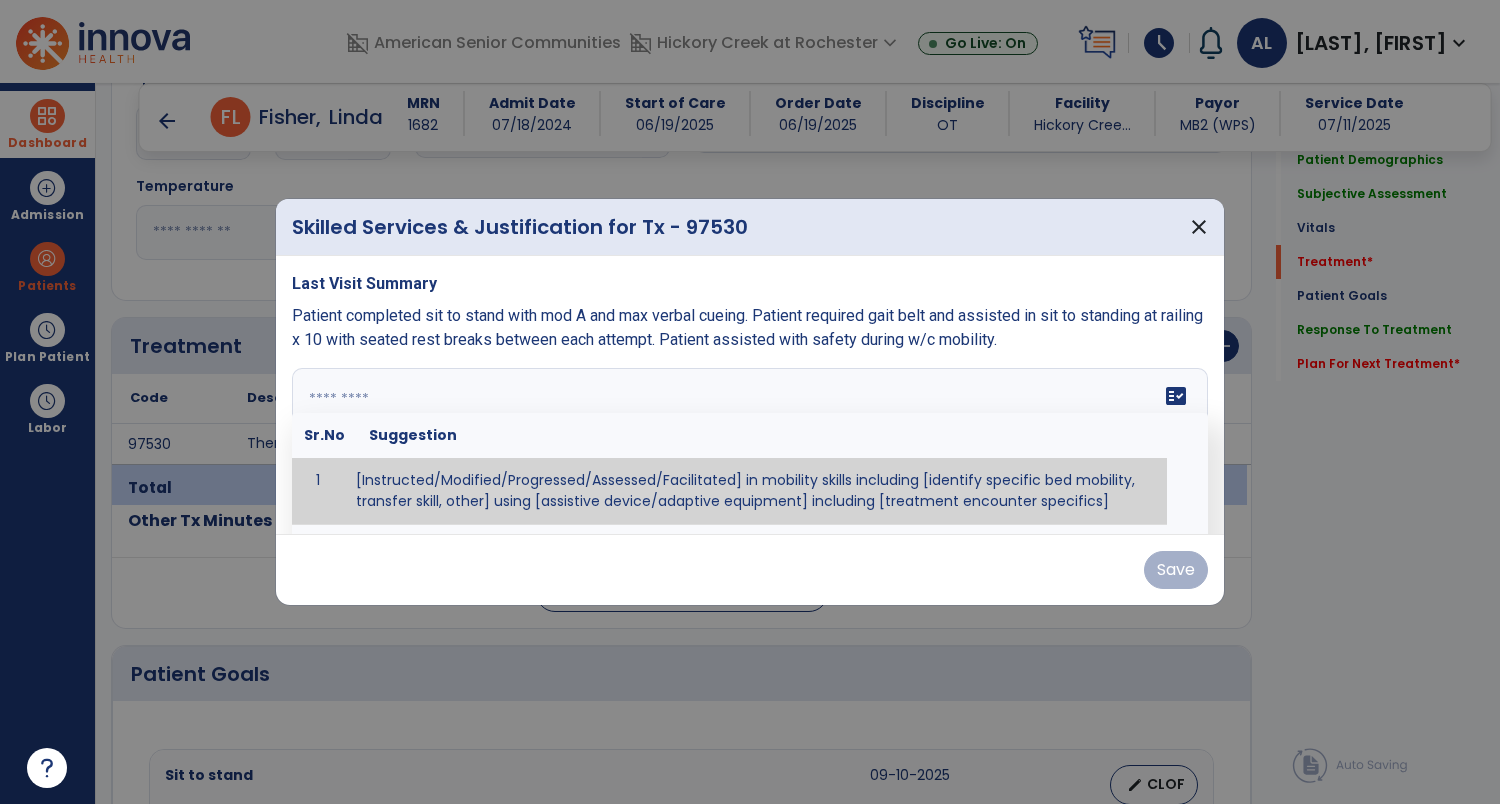 click at bounding box center [750, 443] 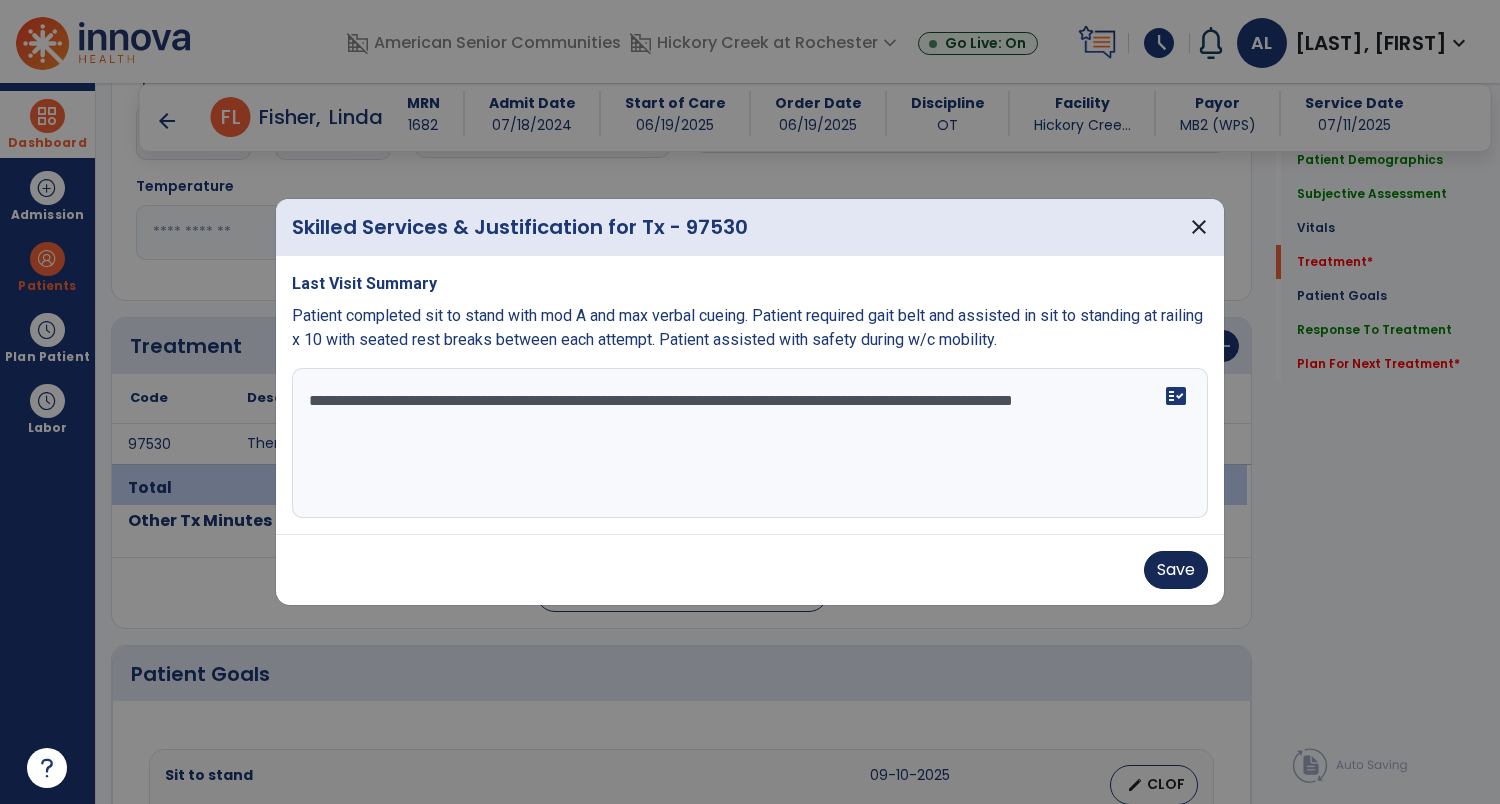 type on "**********" 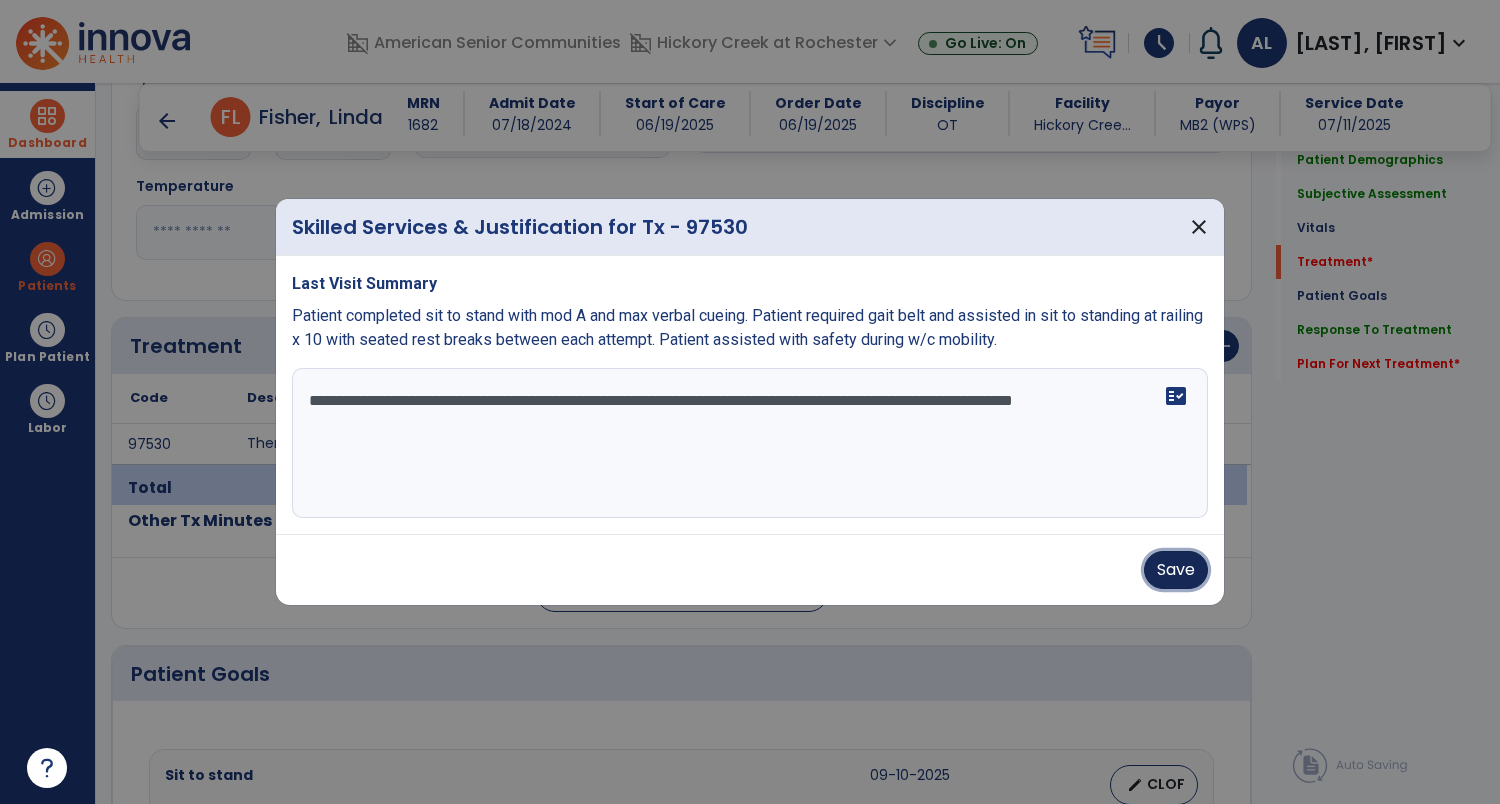 click on "Save" at bounding box center (1176, 570) 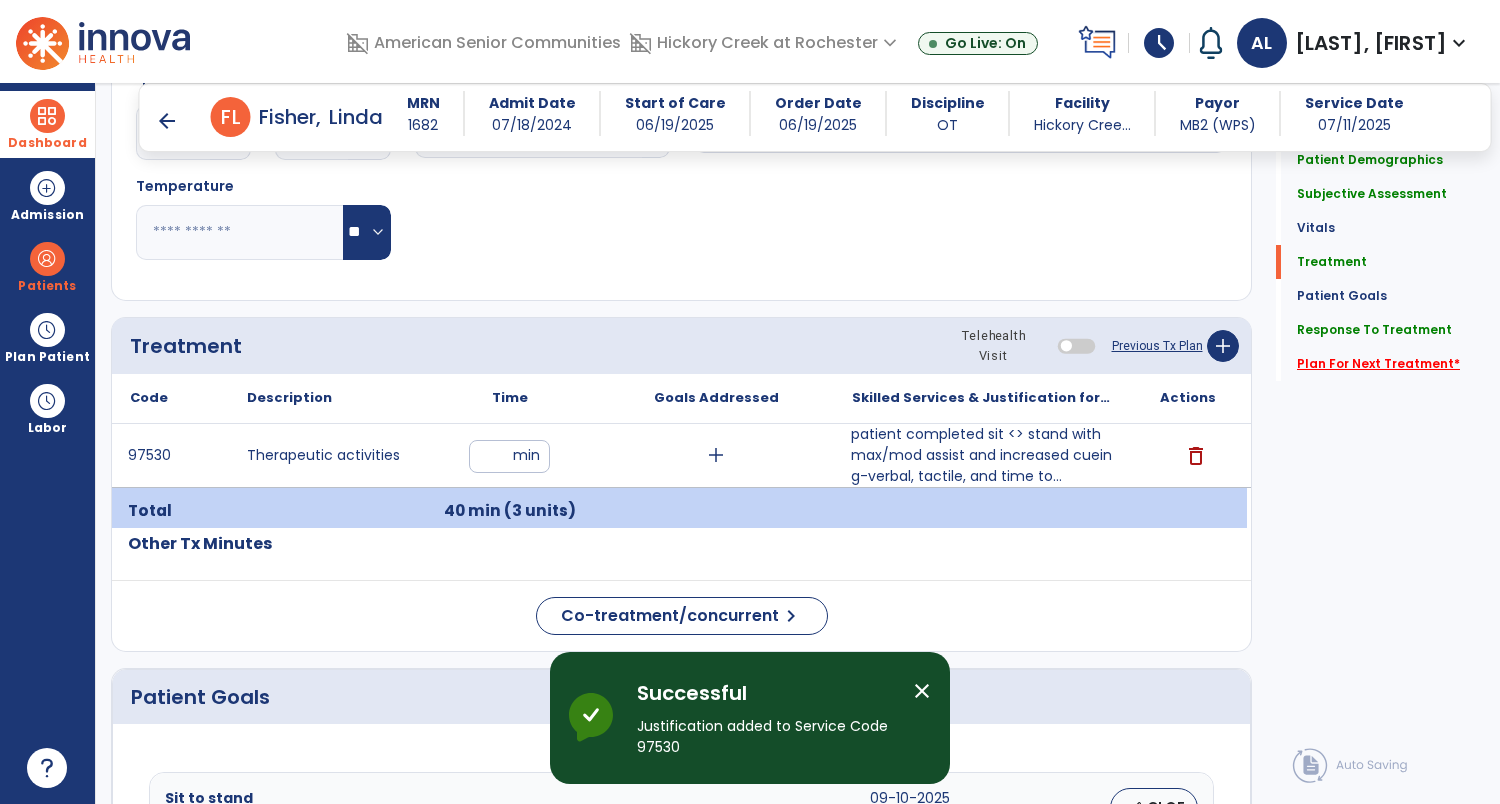 click on "Plan For Next Treatment   *" 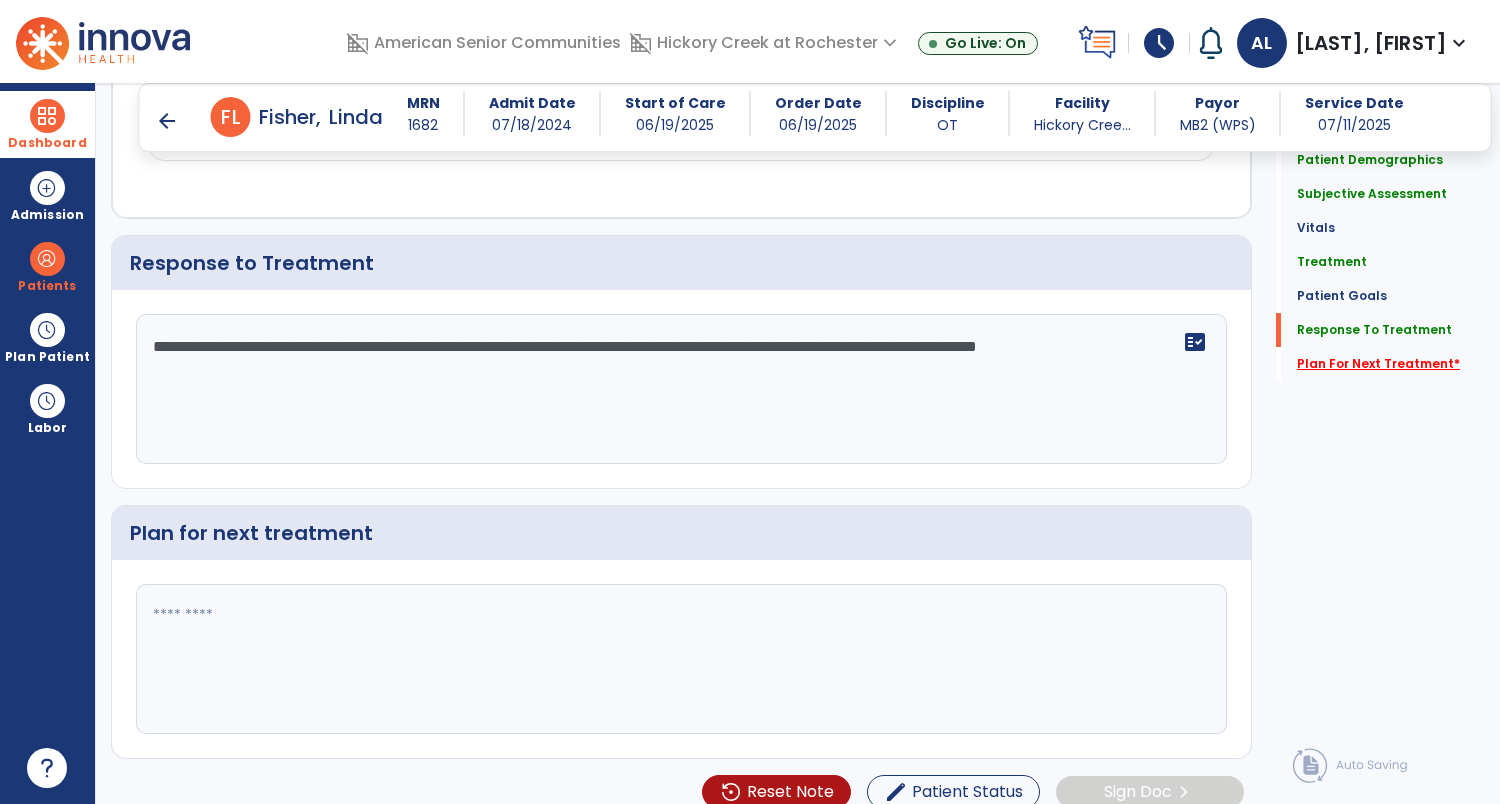 scroll, scrollTop: 2174, scrollLeft: 0, axis: vertical 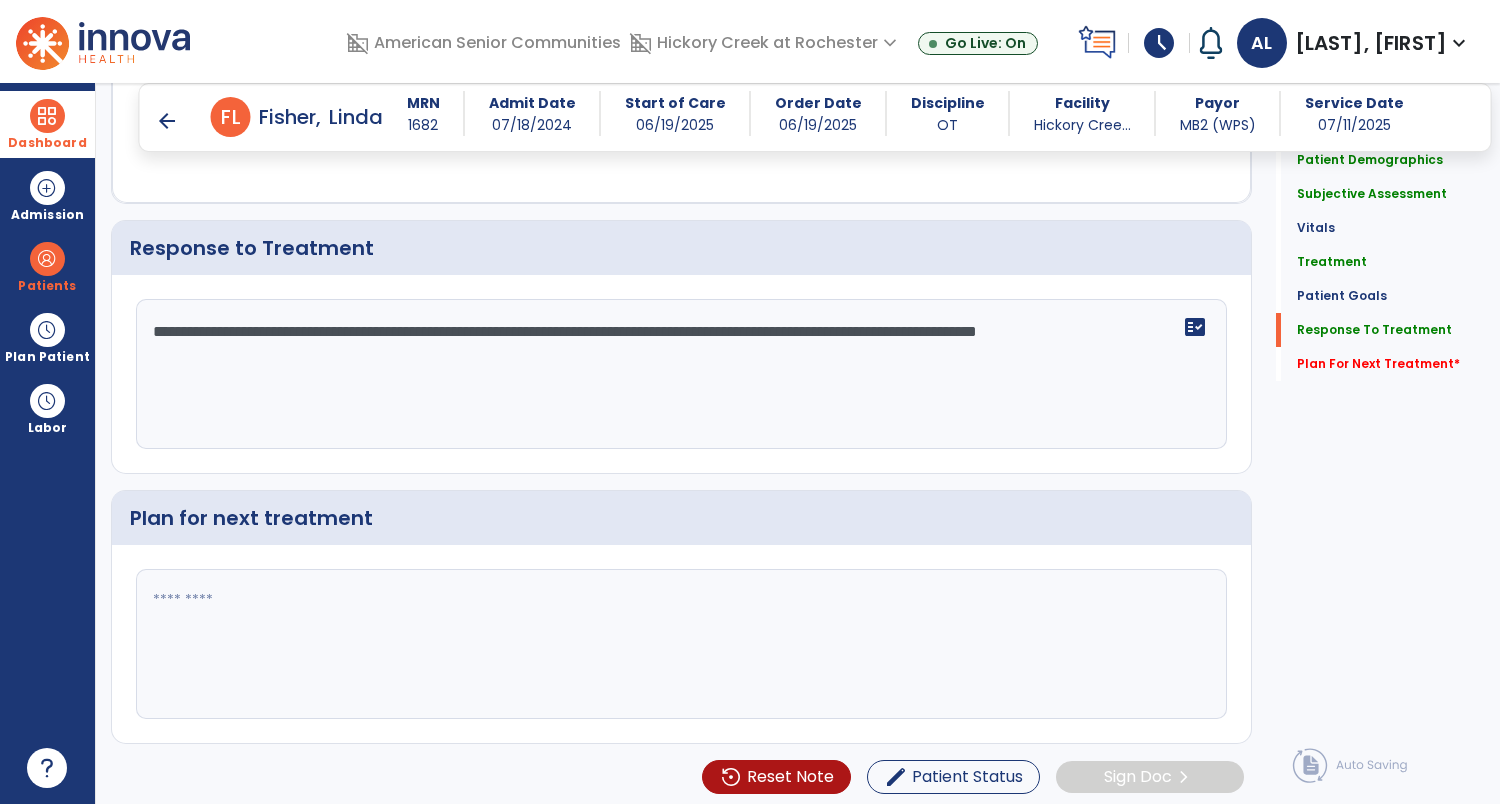 click 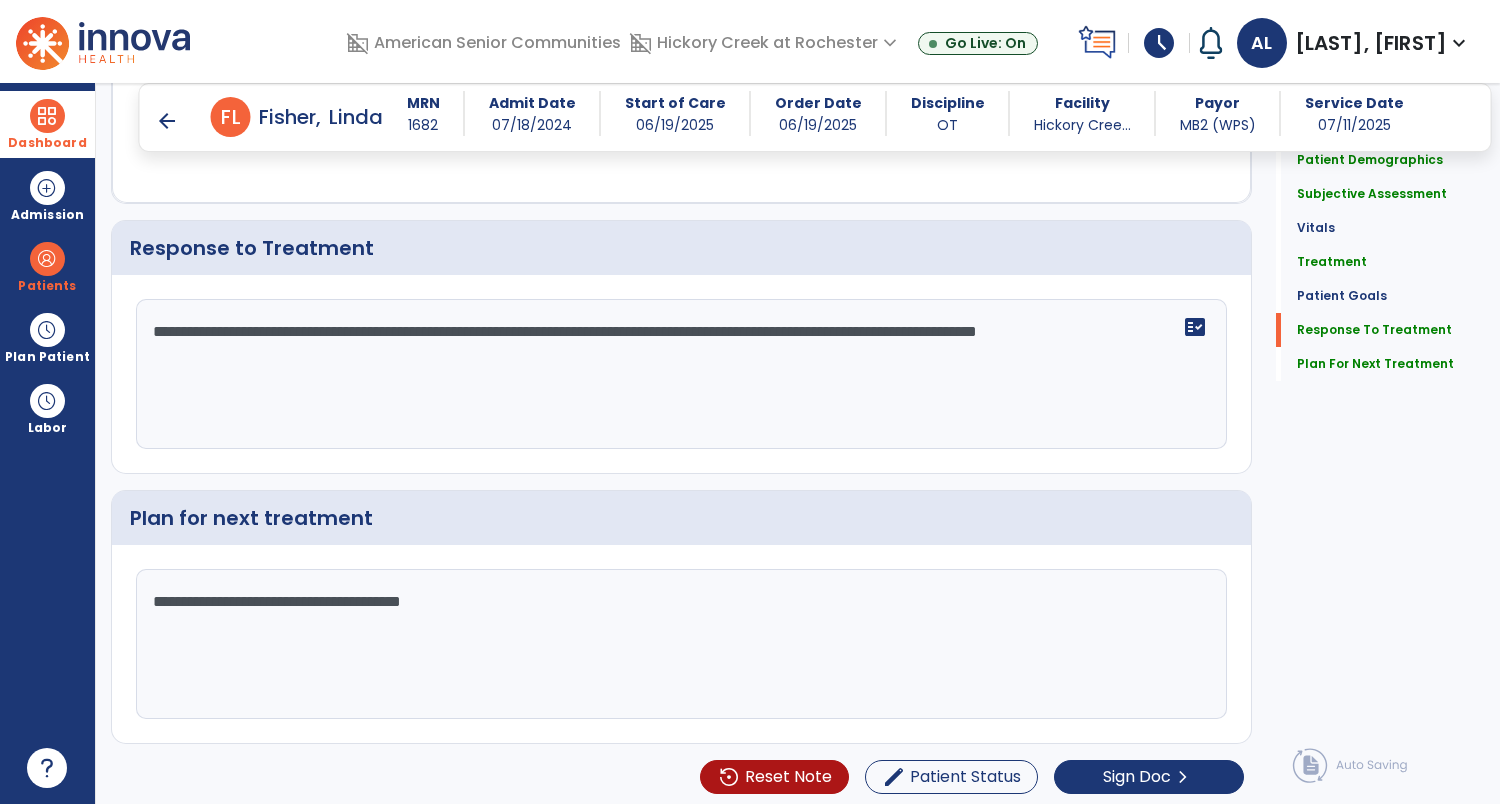 scroll, scrollTop: 2174, scrollLeft: 0, axis: vertical 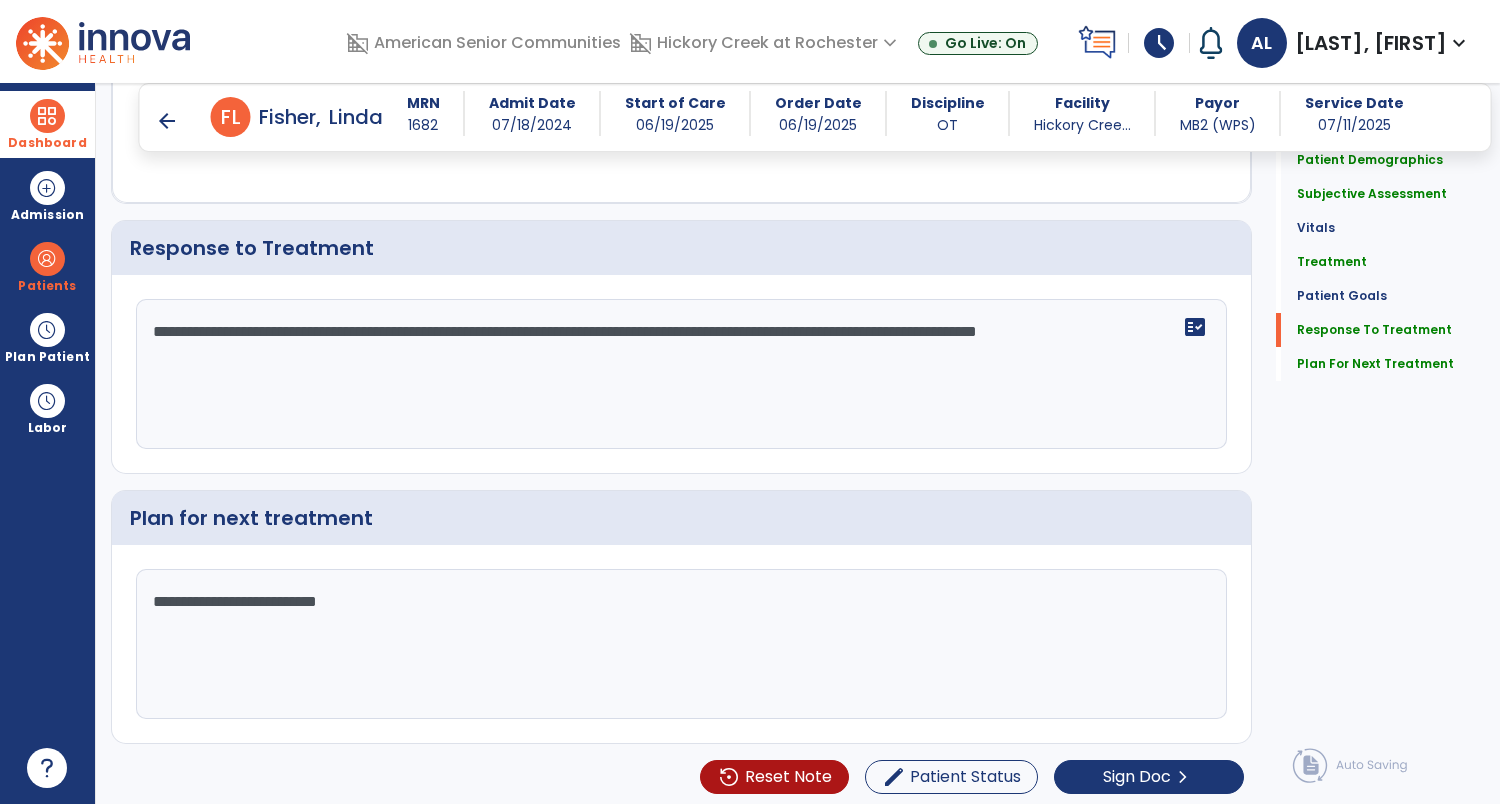 type on "**********" 